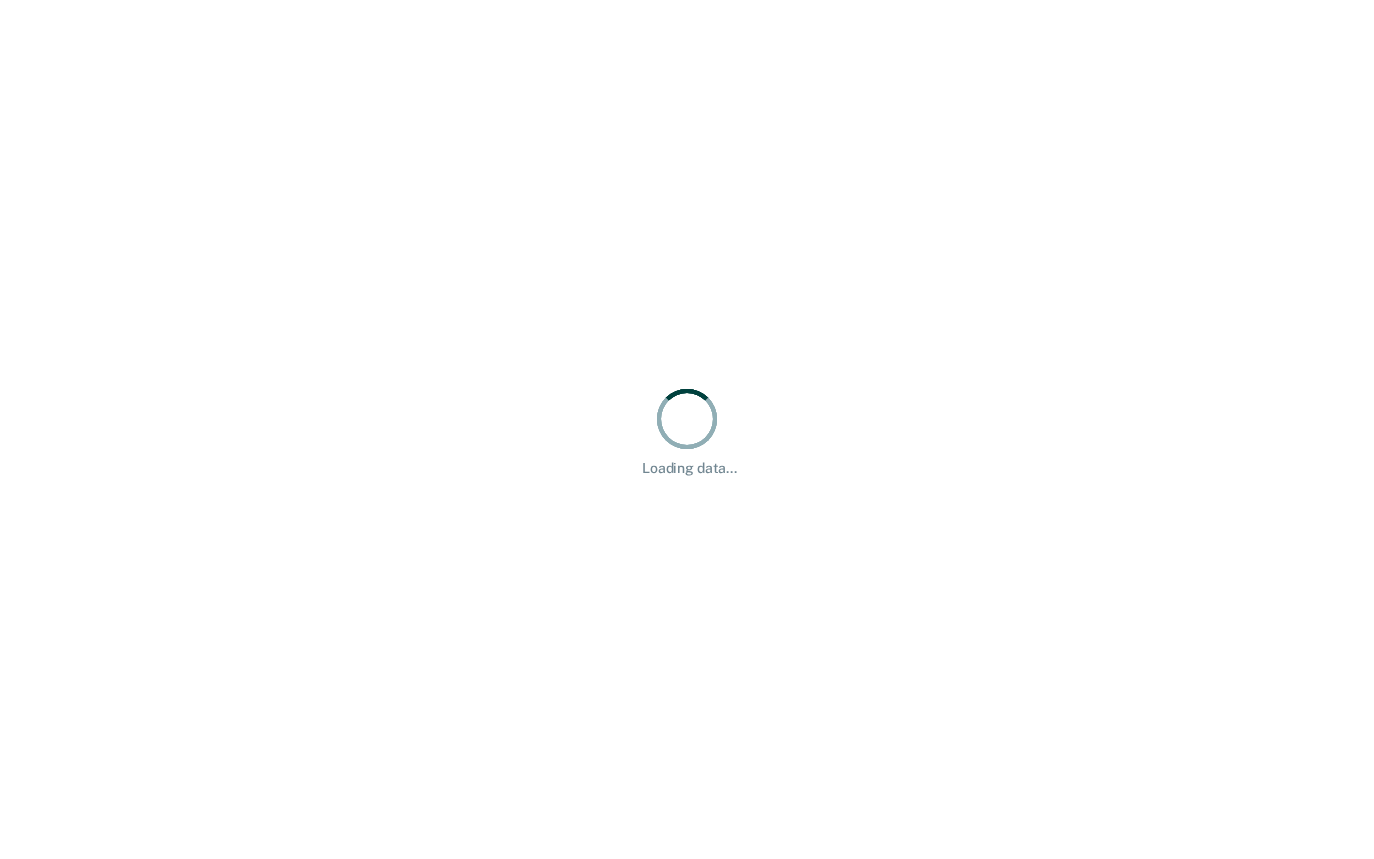 scroll, scrollTop: 0, scrollLeft: 0, axis: both 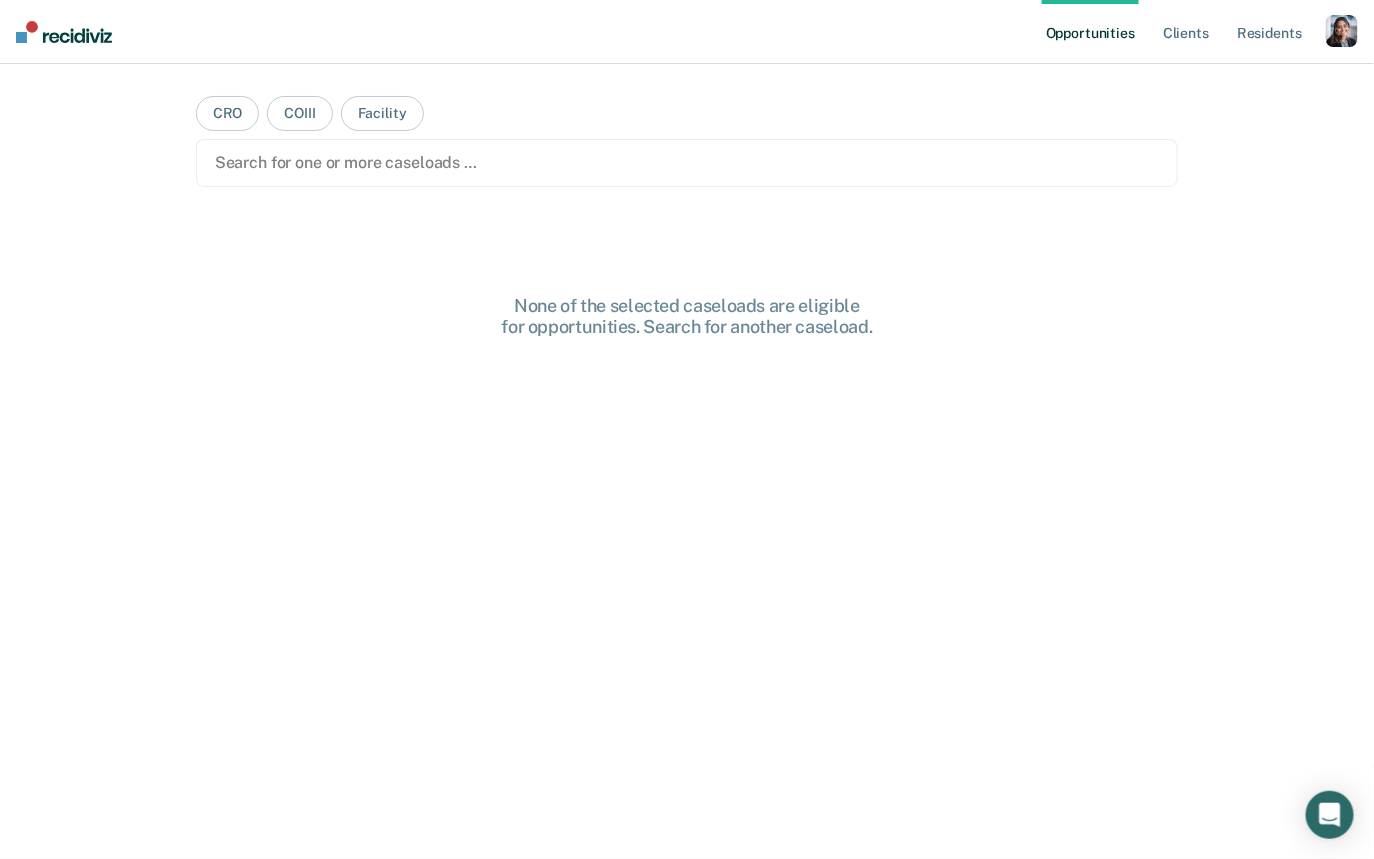 click on "Opportunities Client s Resident s Profile How it works Log Out" at bounding box center [1200, 32] 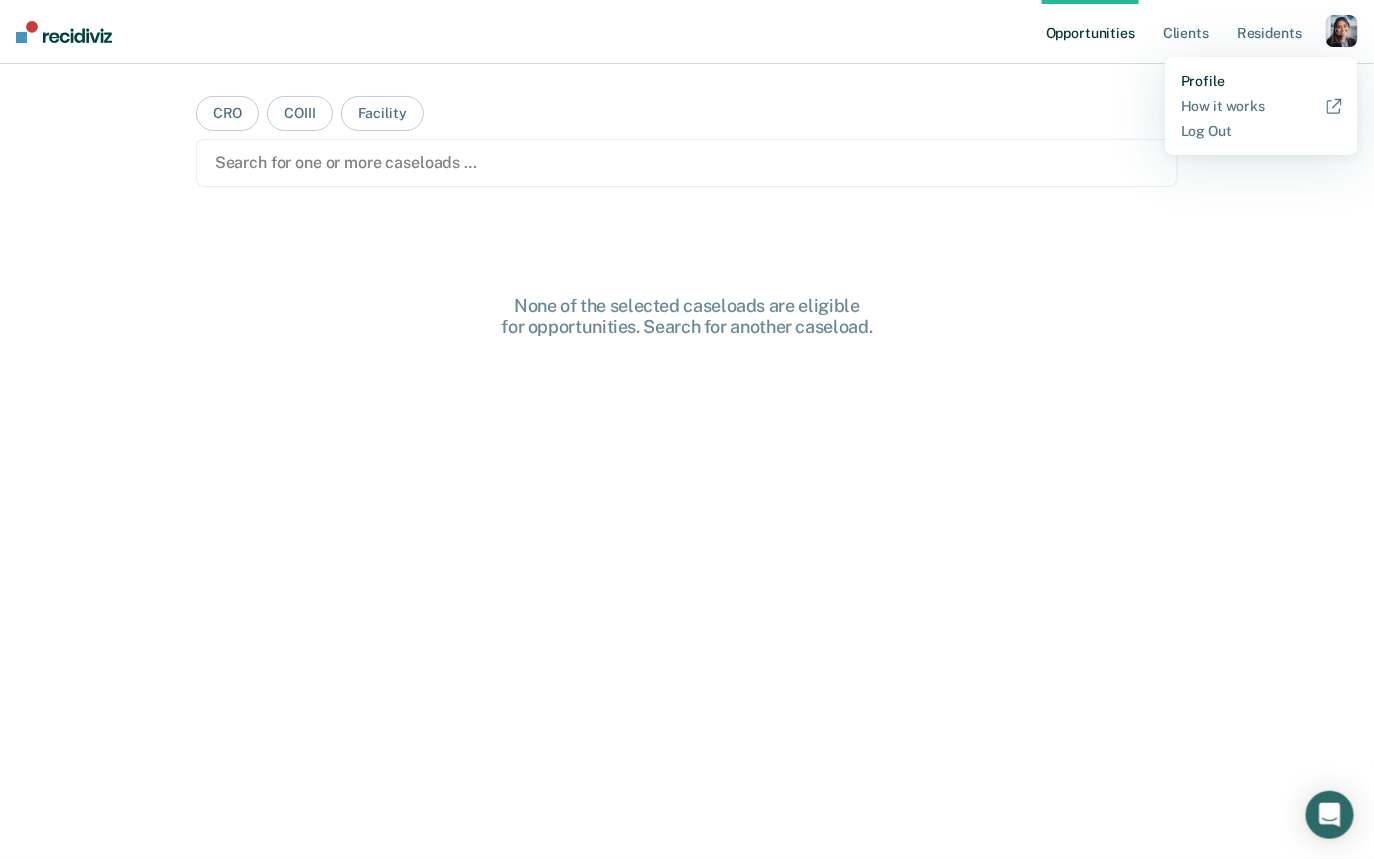 click on "Profile" at bounding box center (1261, 81) 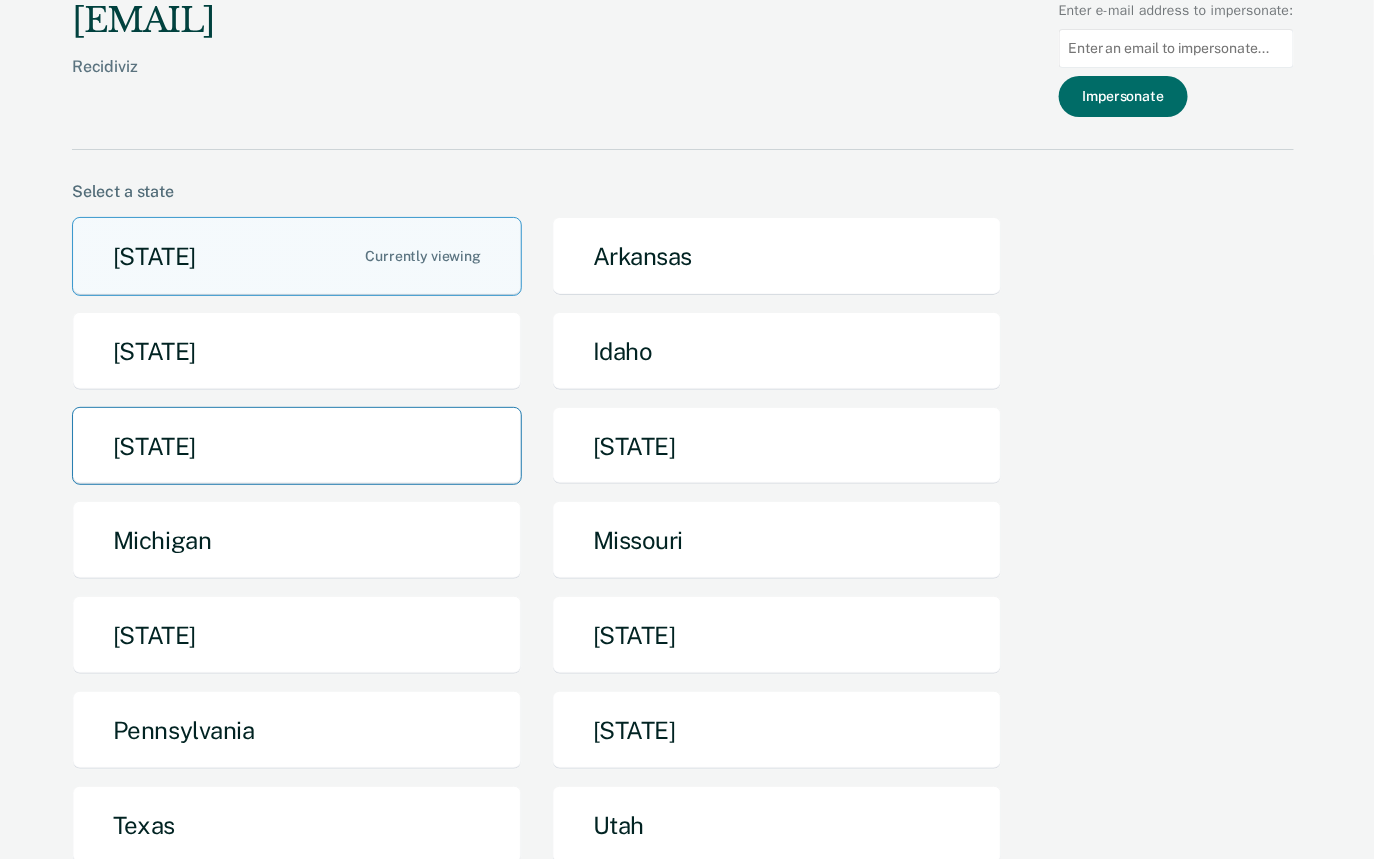 click on "[STATE]" at bounding box center [297, 446] 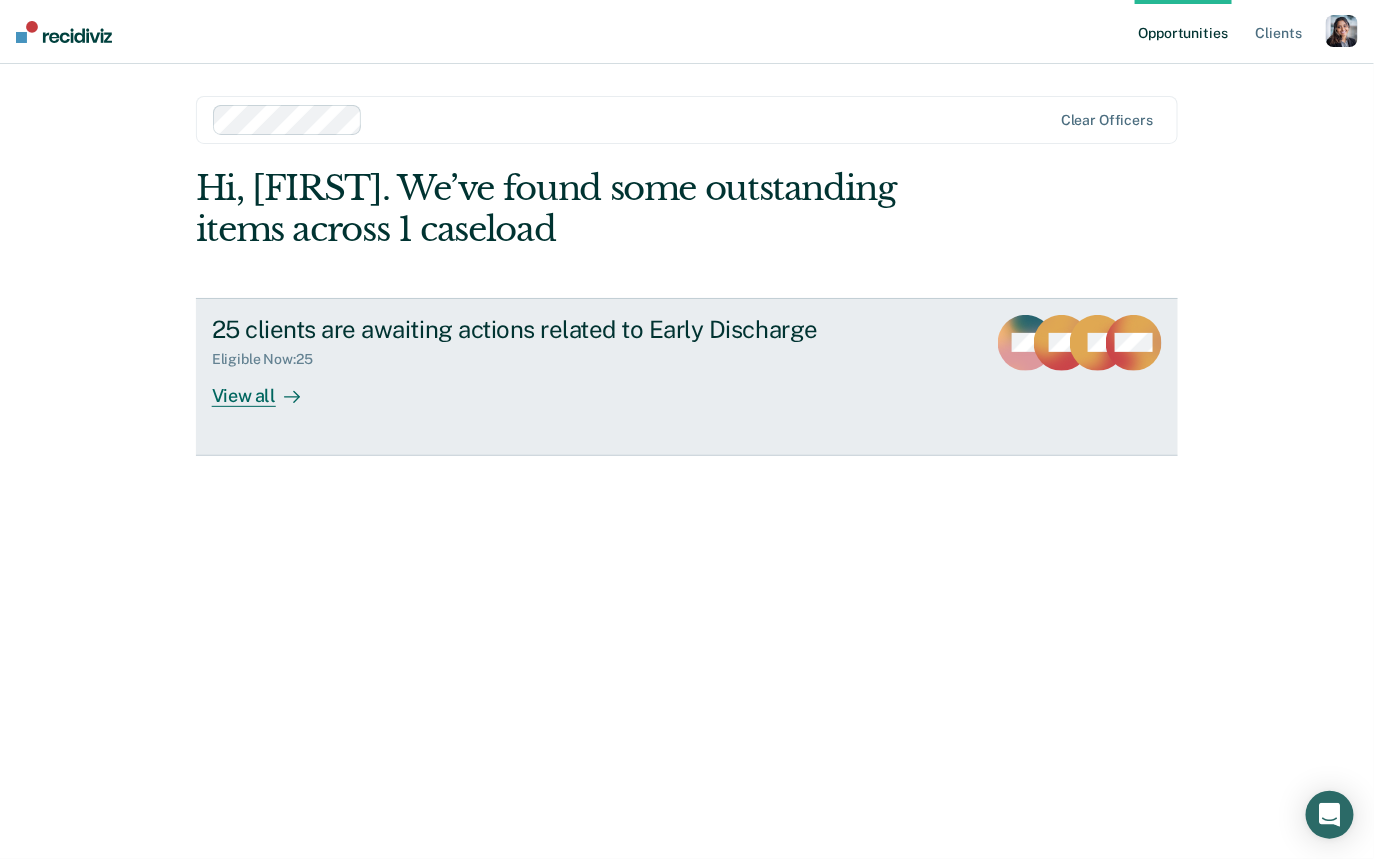 click on "25 clients are awaiting actions related to Early Discharge Eligible Now :  25 View all   NG BC JG + 22" at bounding box center [687, 377] 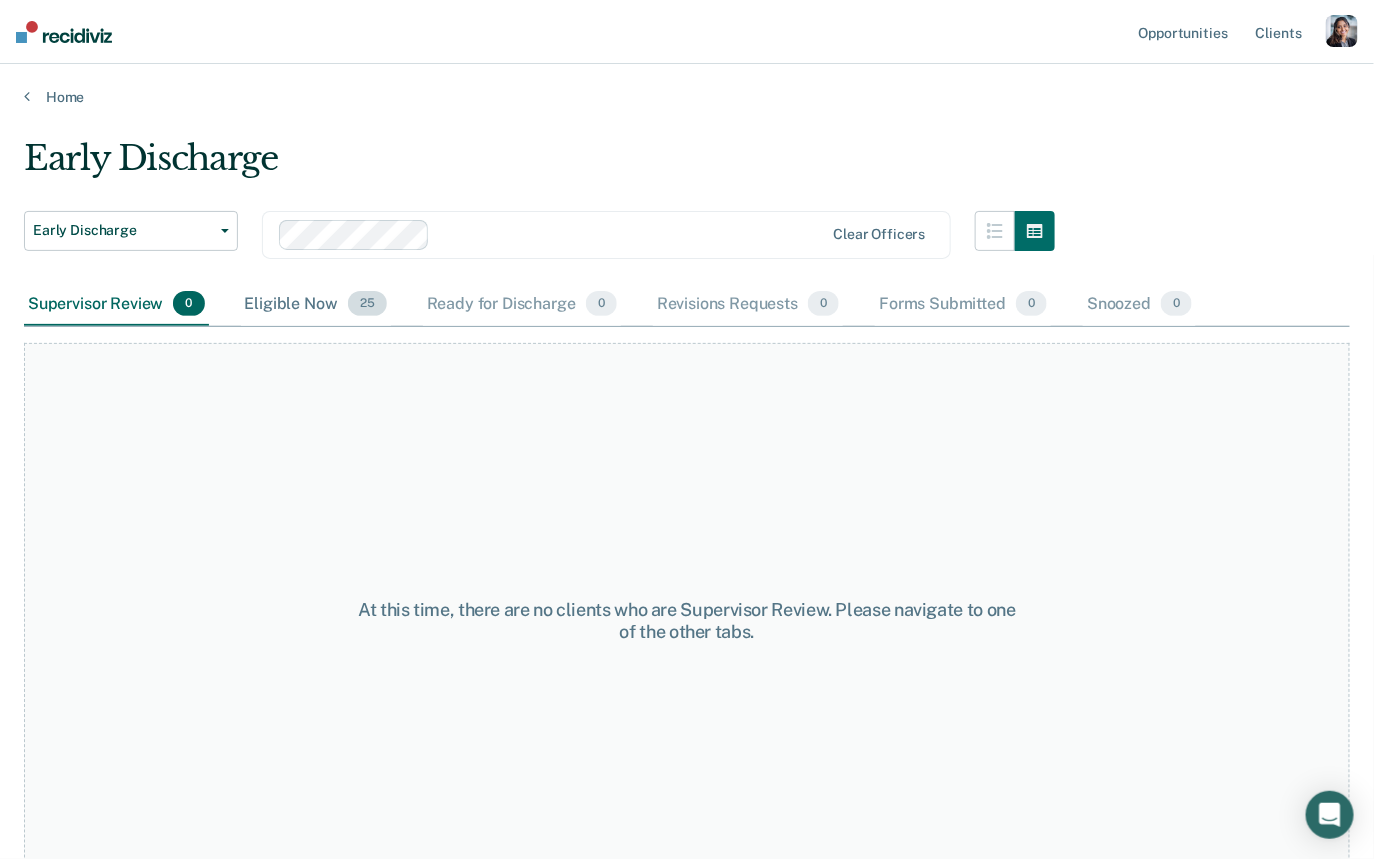 click on "Eligible Now 25" at bounding box center [316, 305] 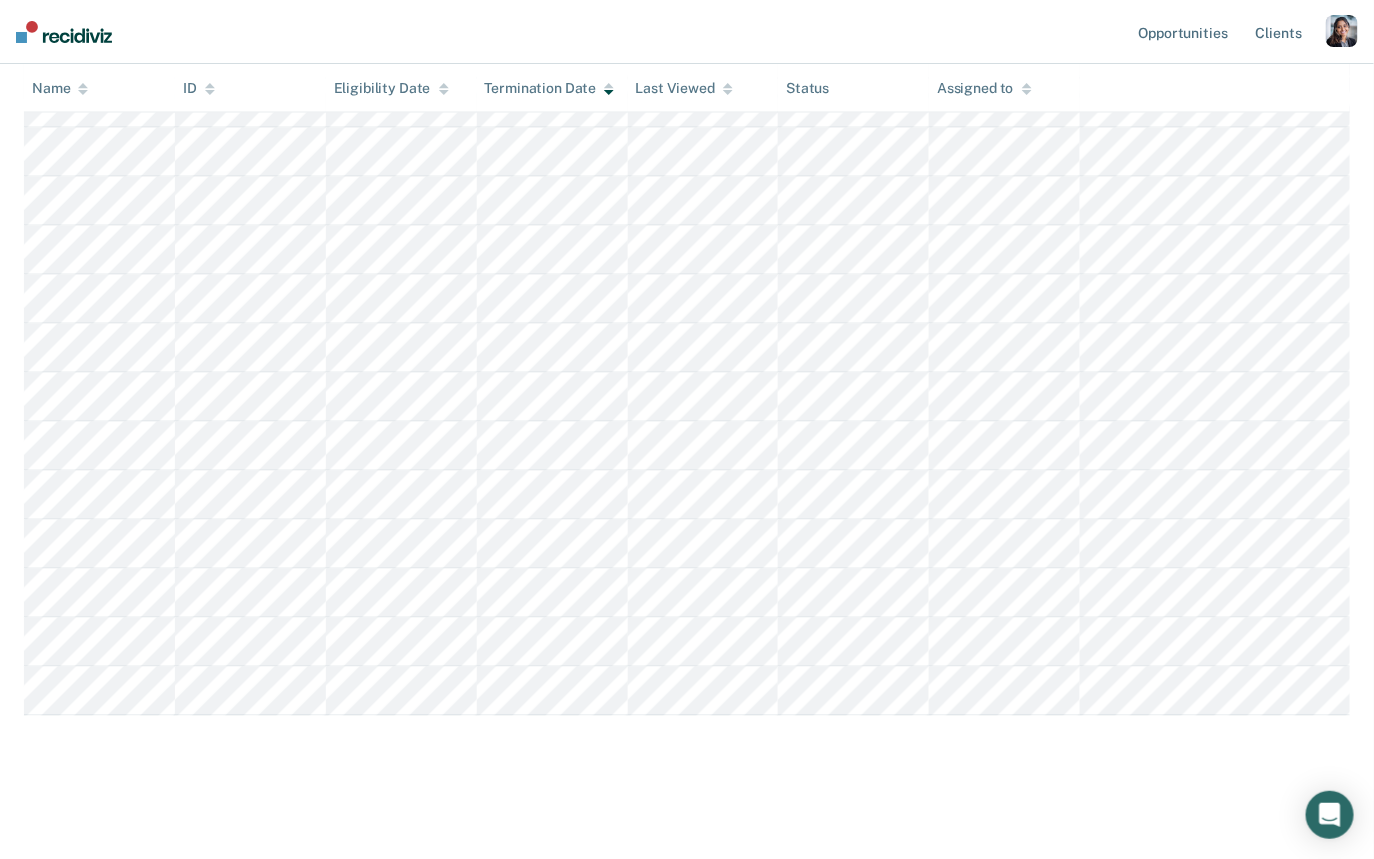 scroll, scrollTop: 0, scrollLeft: 0, axis: both 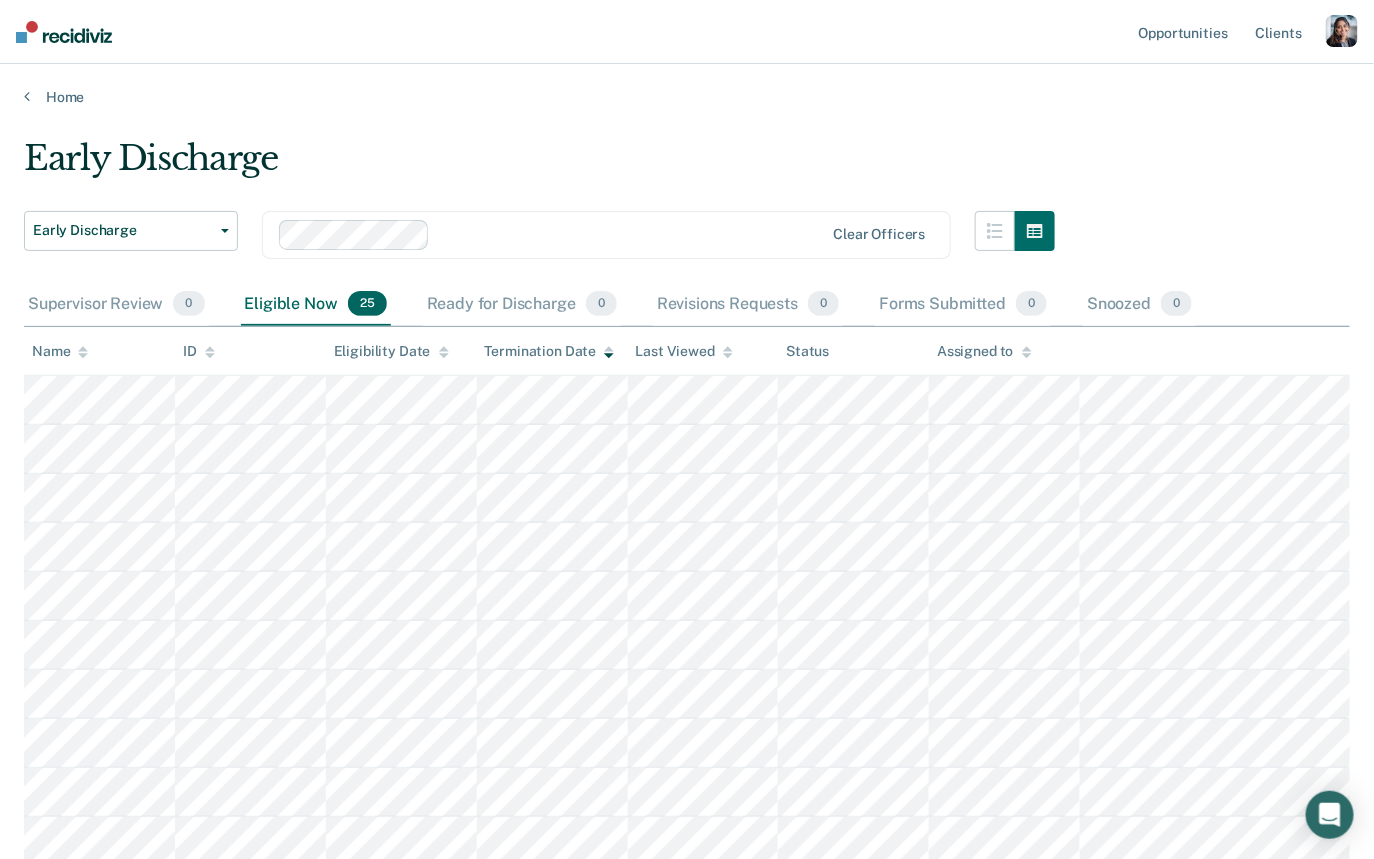 click on "Termination Date" at bounding box center [60, 351] 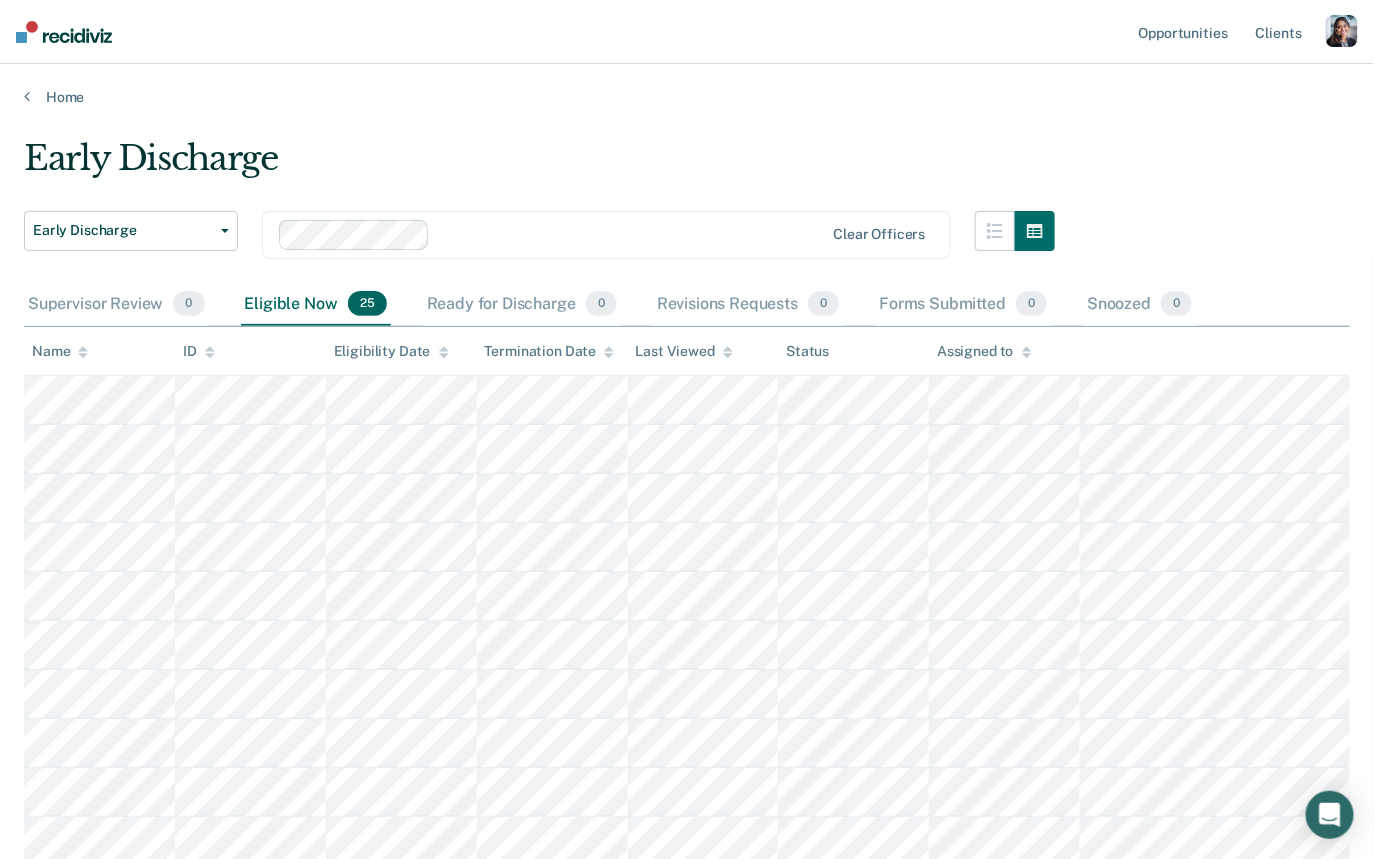 click on "Termination Date" at bounding box center (60, 351) 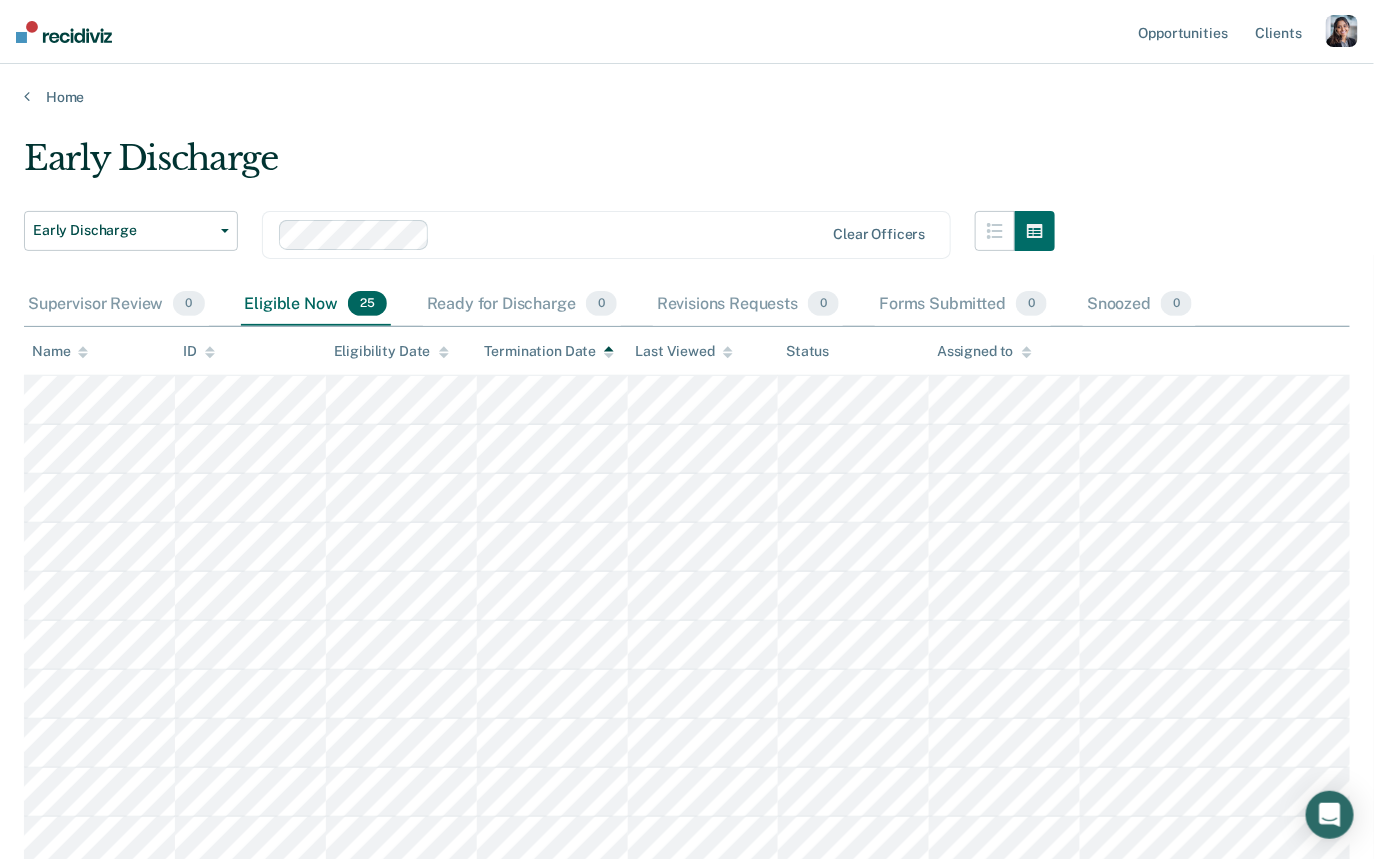 click on "Early Discharge   Early Discharge Early Discharge Clear   officers Supervisor Review 0 Eligible Now 25 Ready for Discharge 0 Revisions Requests 0 Forms Submitted 0 Snoozed 0
To pick up a draggable item, press the space bar.
While dragging, use the arrow keys to move the item.
Press space again to drop the item in its new position, or press escape to cancel.
Name ID Eligibility Date Termination Date Last Viewed Status Assigned to" at bounding box center [687, 866] 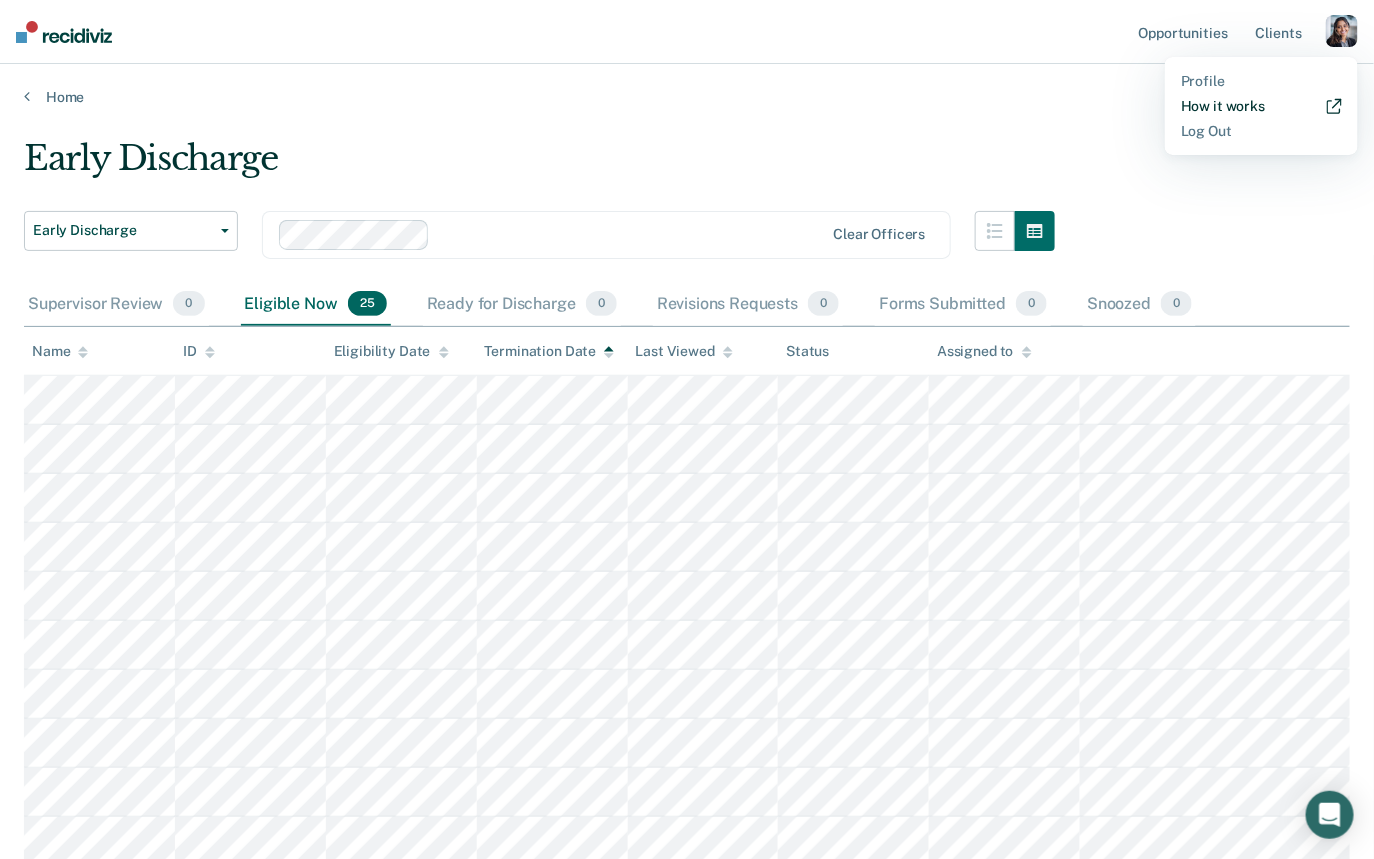 click on "How it works" at bounding box center [1261, 106] 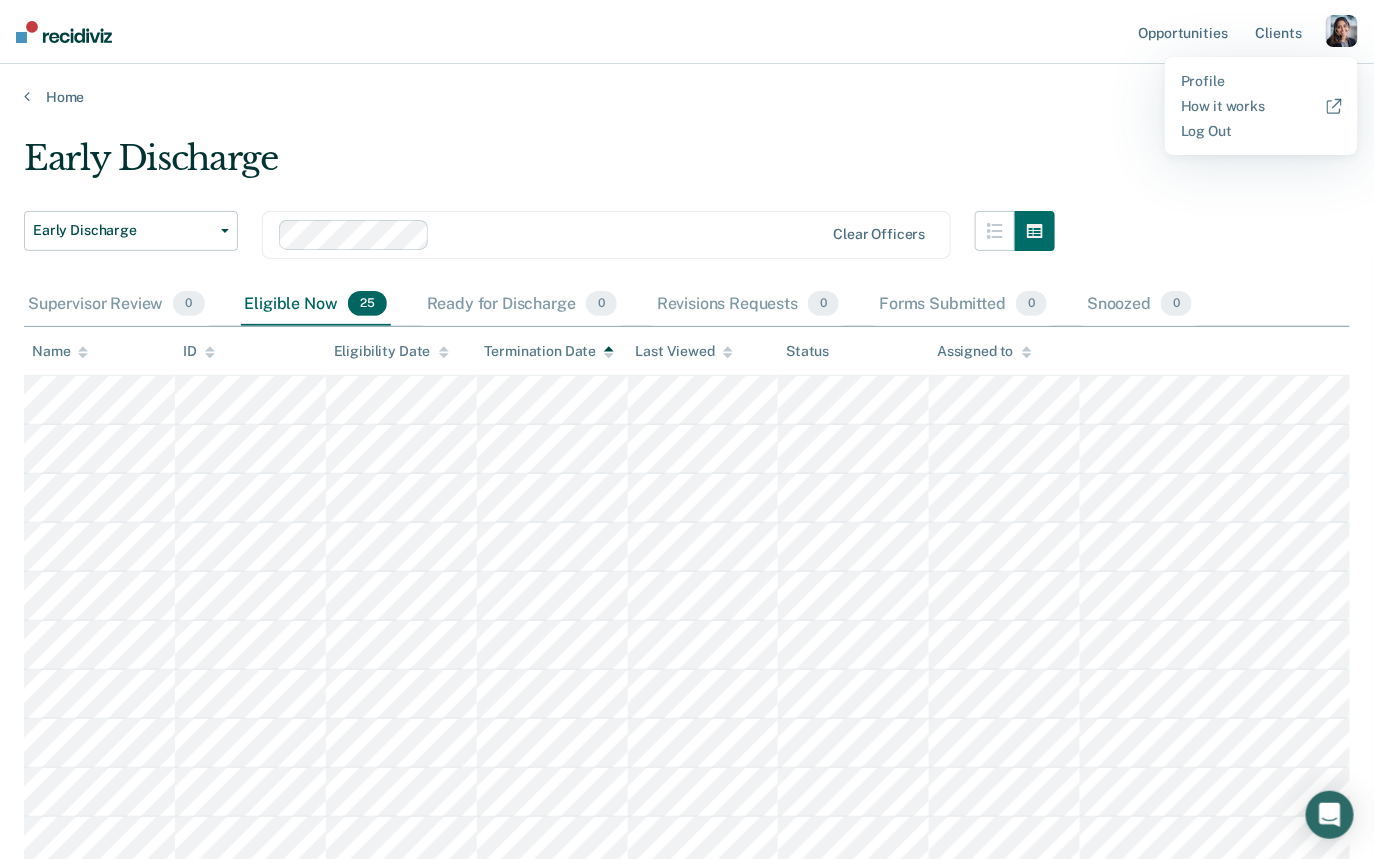click on "Early Discharge" at bounding box center [539, 166] 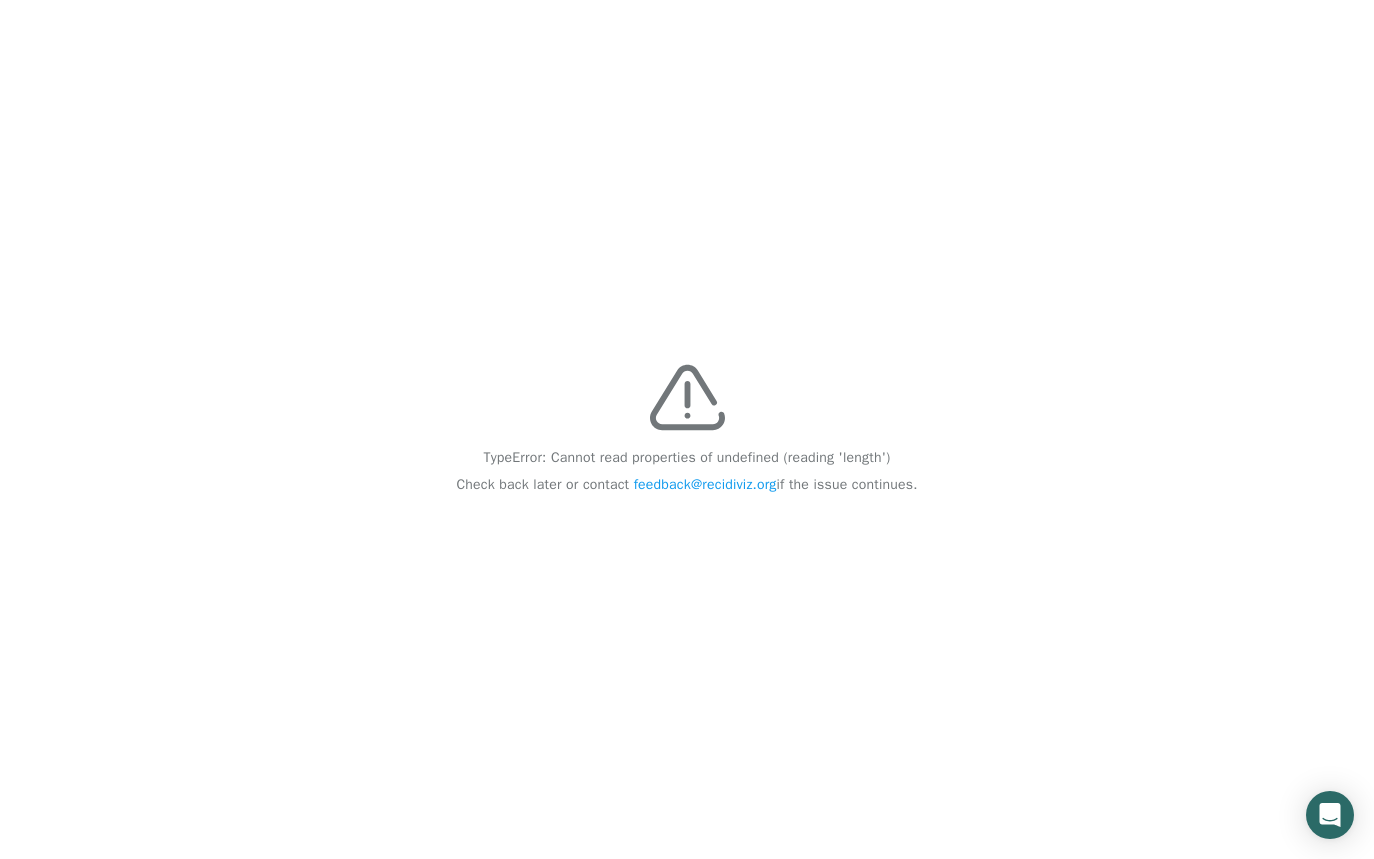 scroll, scrollTop: 0, scrollLeft: 0, axis: both 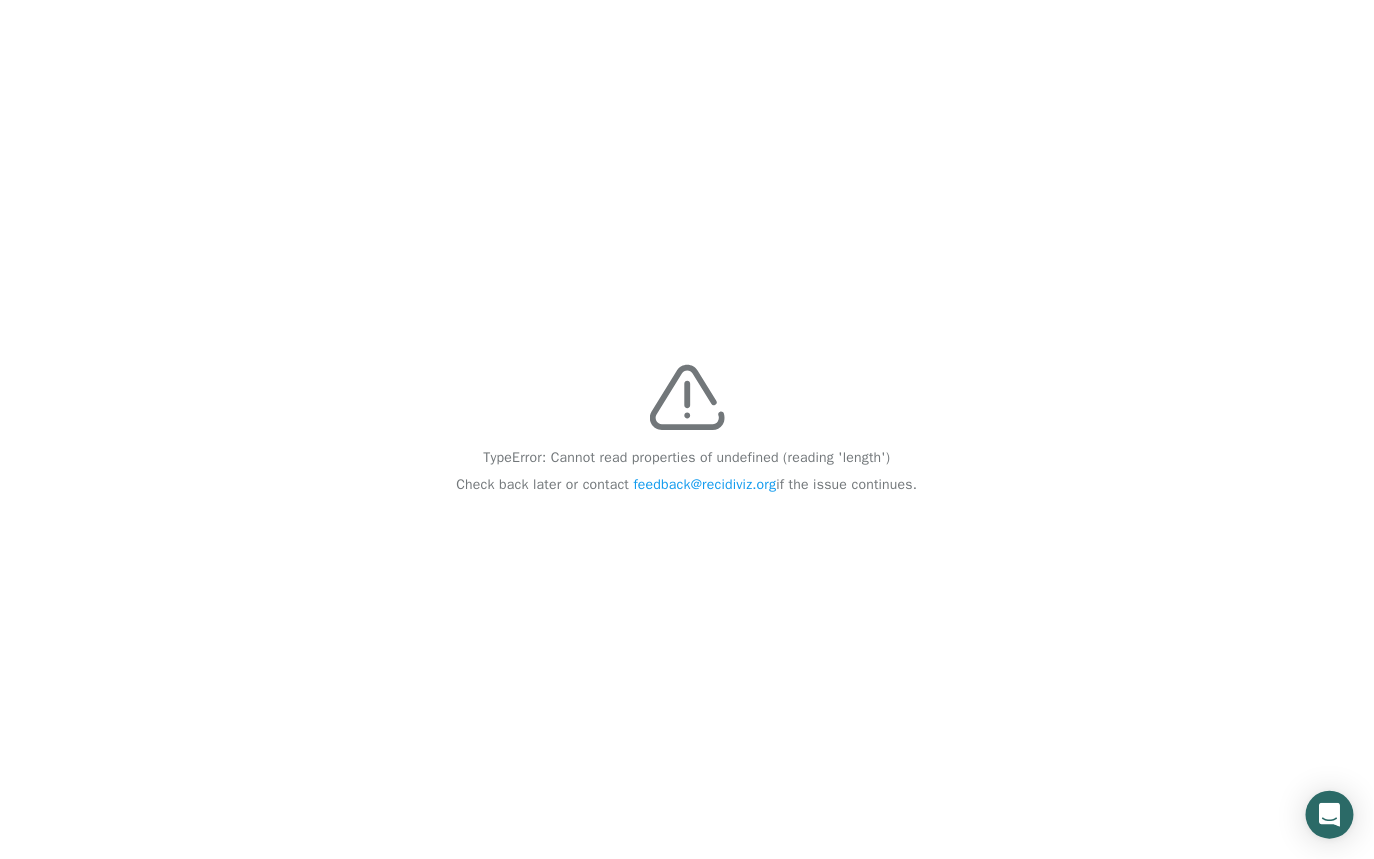 click on "Check back later or contact   feedback@recidiviz.org  if the issue continues." at bounding box center (686, 485) 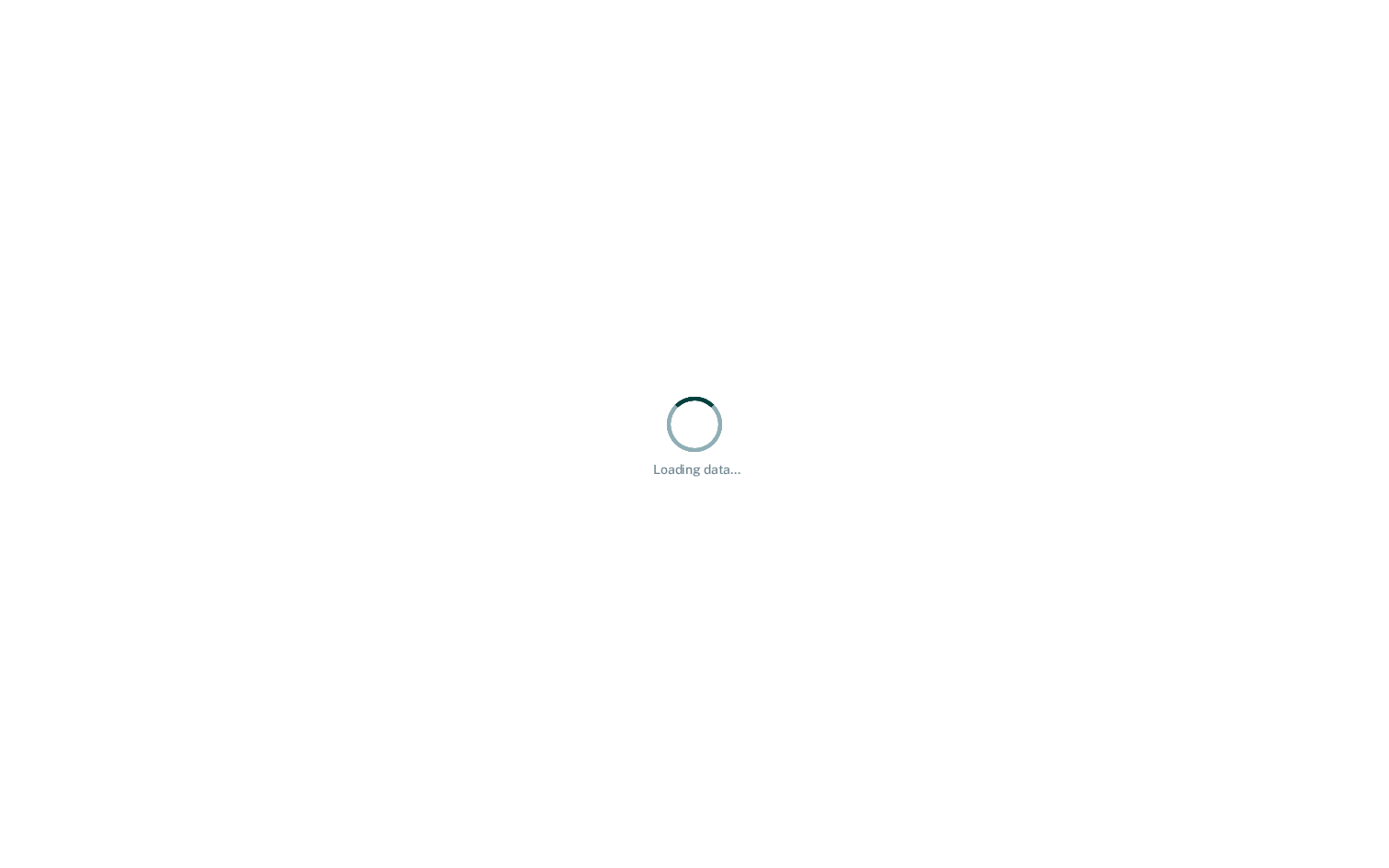 scroll, scrollTop: 0, scrollLeft: 0, axis: both 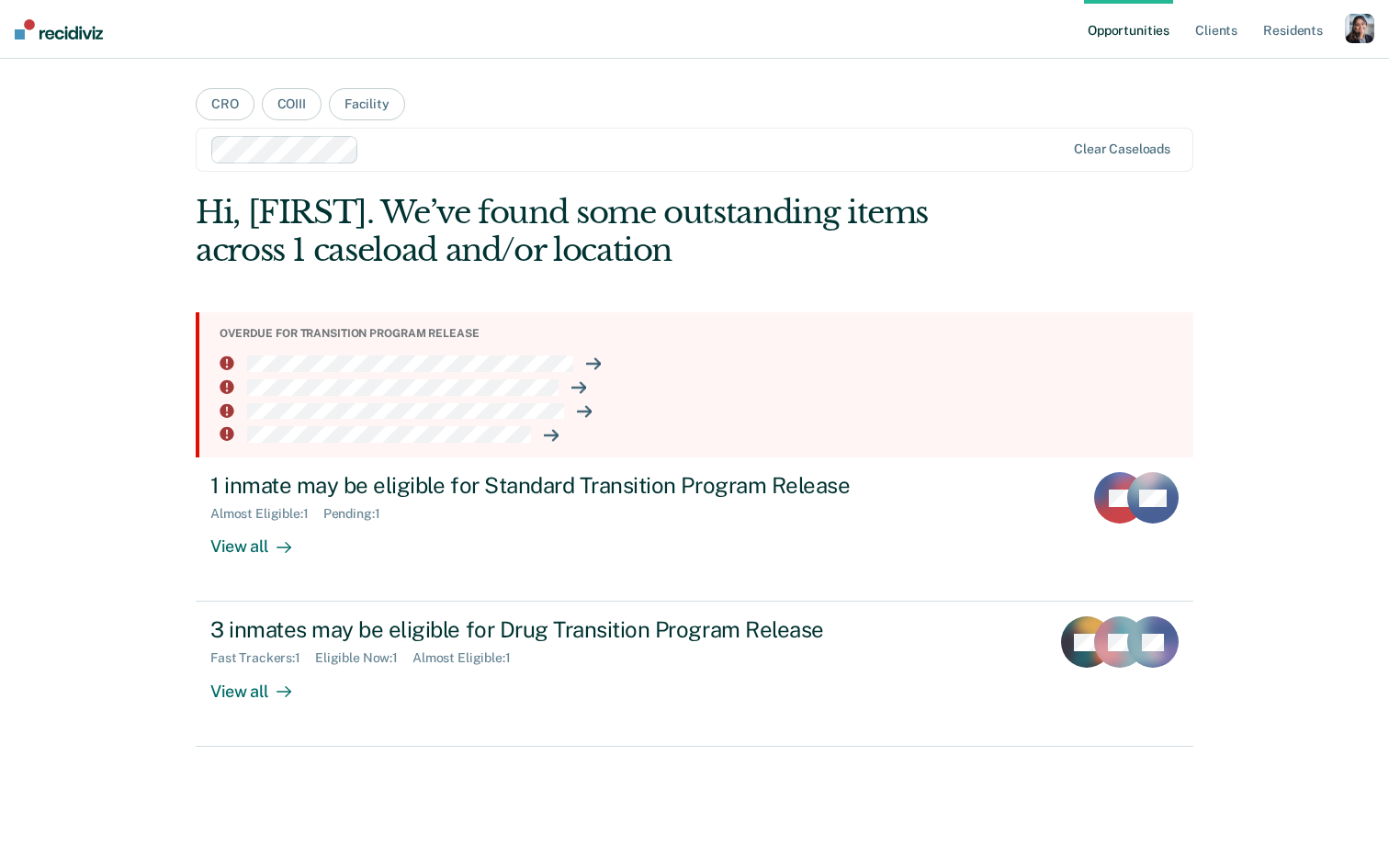 click at bounding box center [1360, 28] 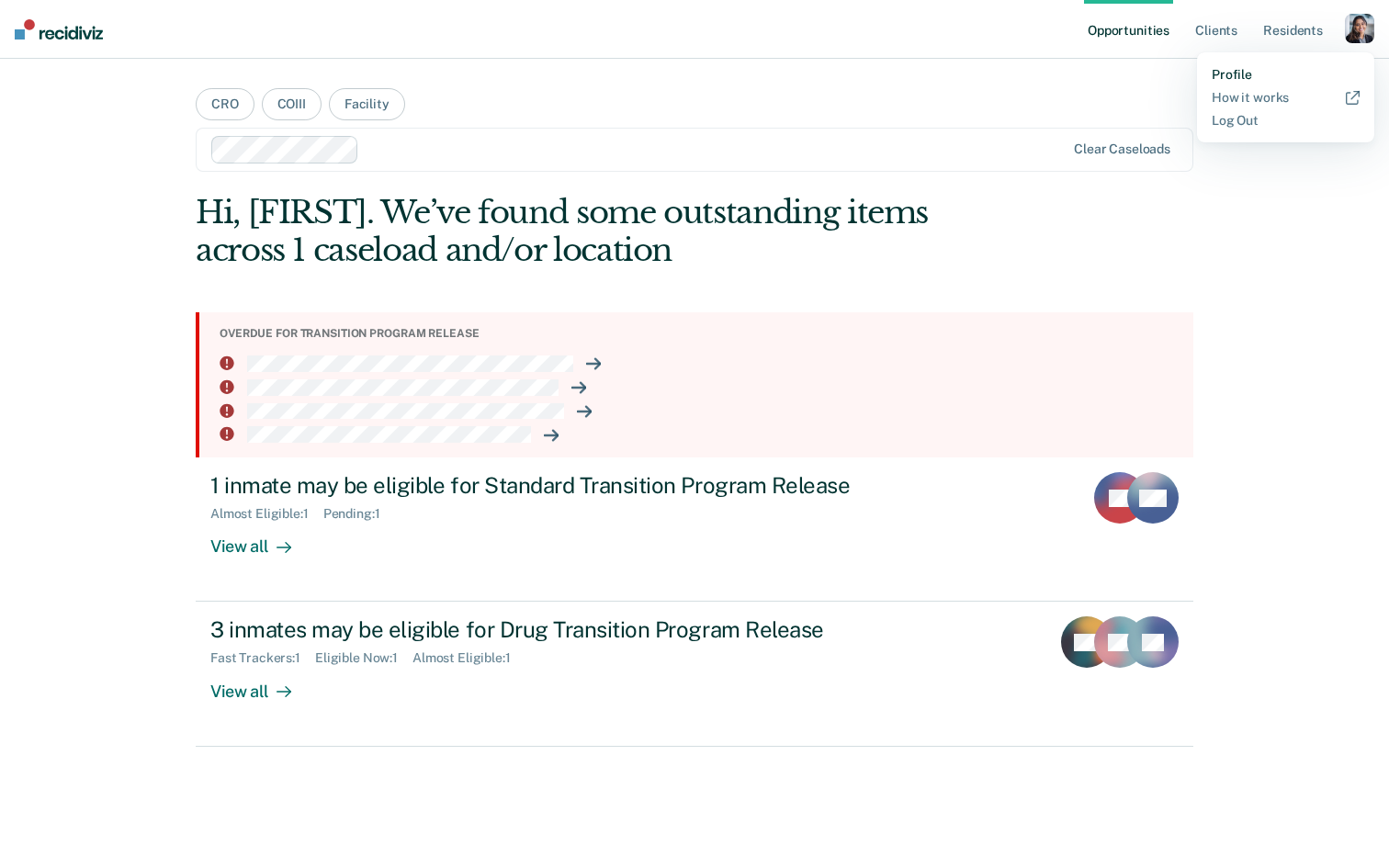 click on "Profile" at bounding box center (1285, 74) 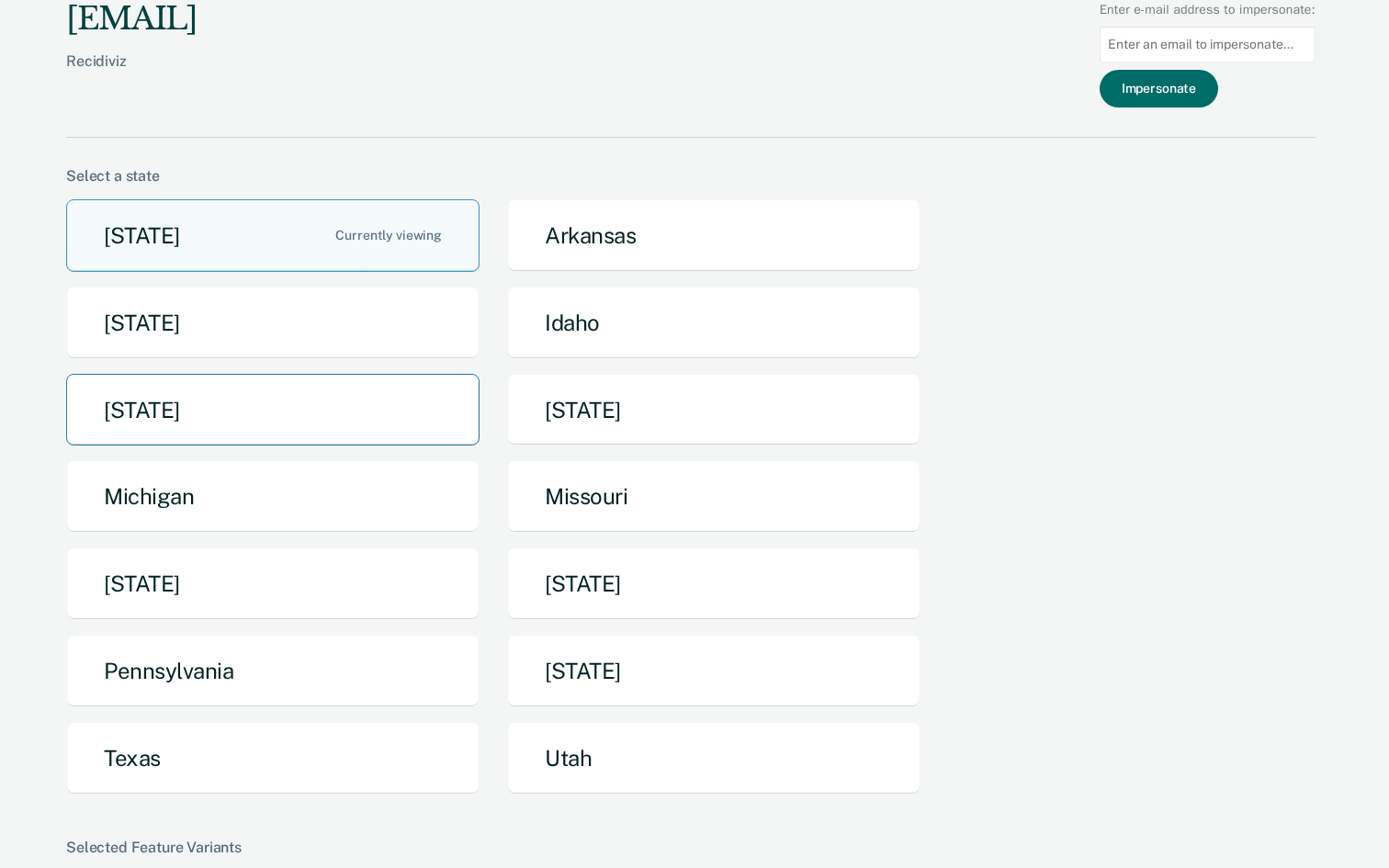 click on "Iowa" at bounding box center (273, 410) 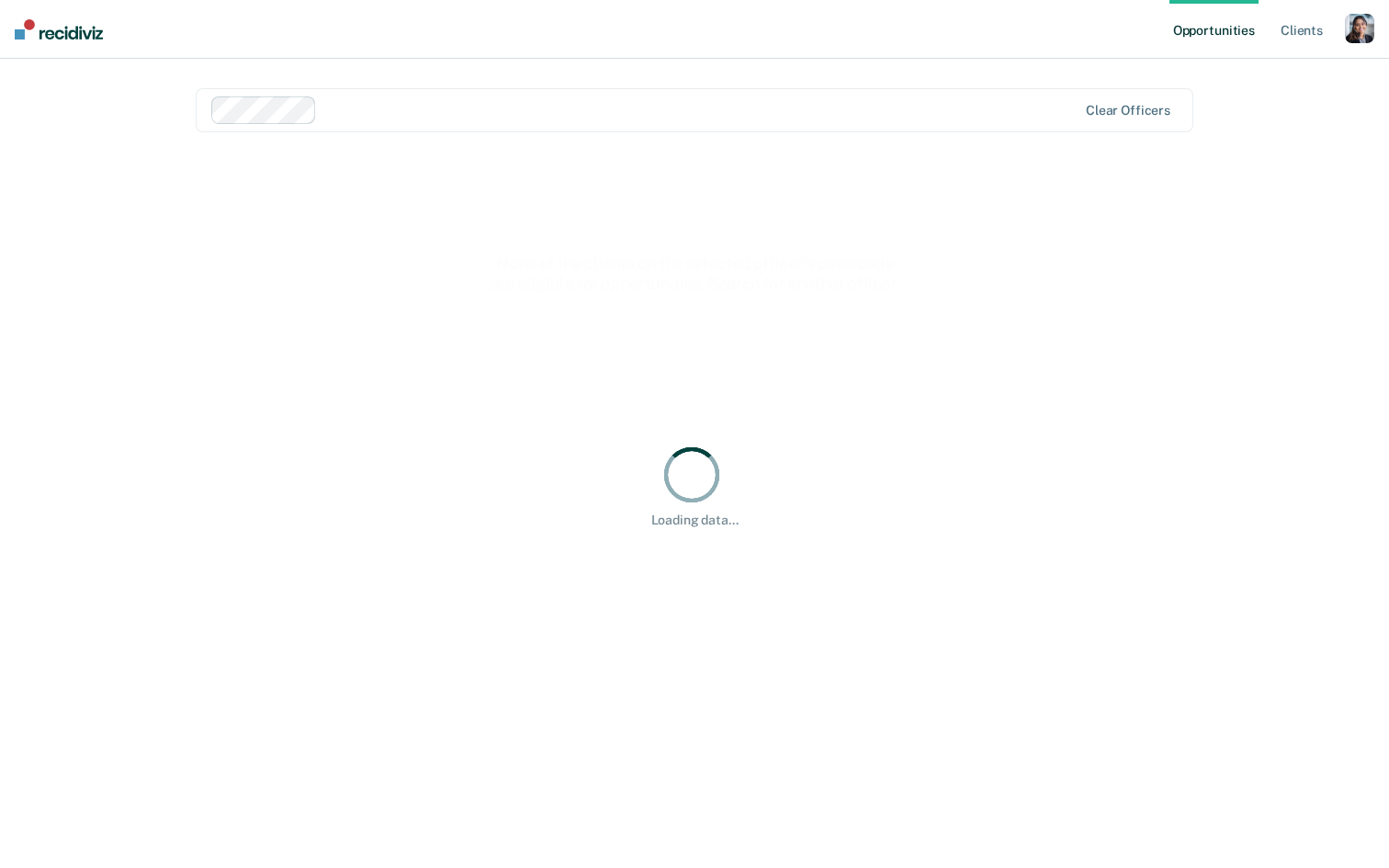 click at bounding box center (645, 110) 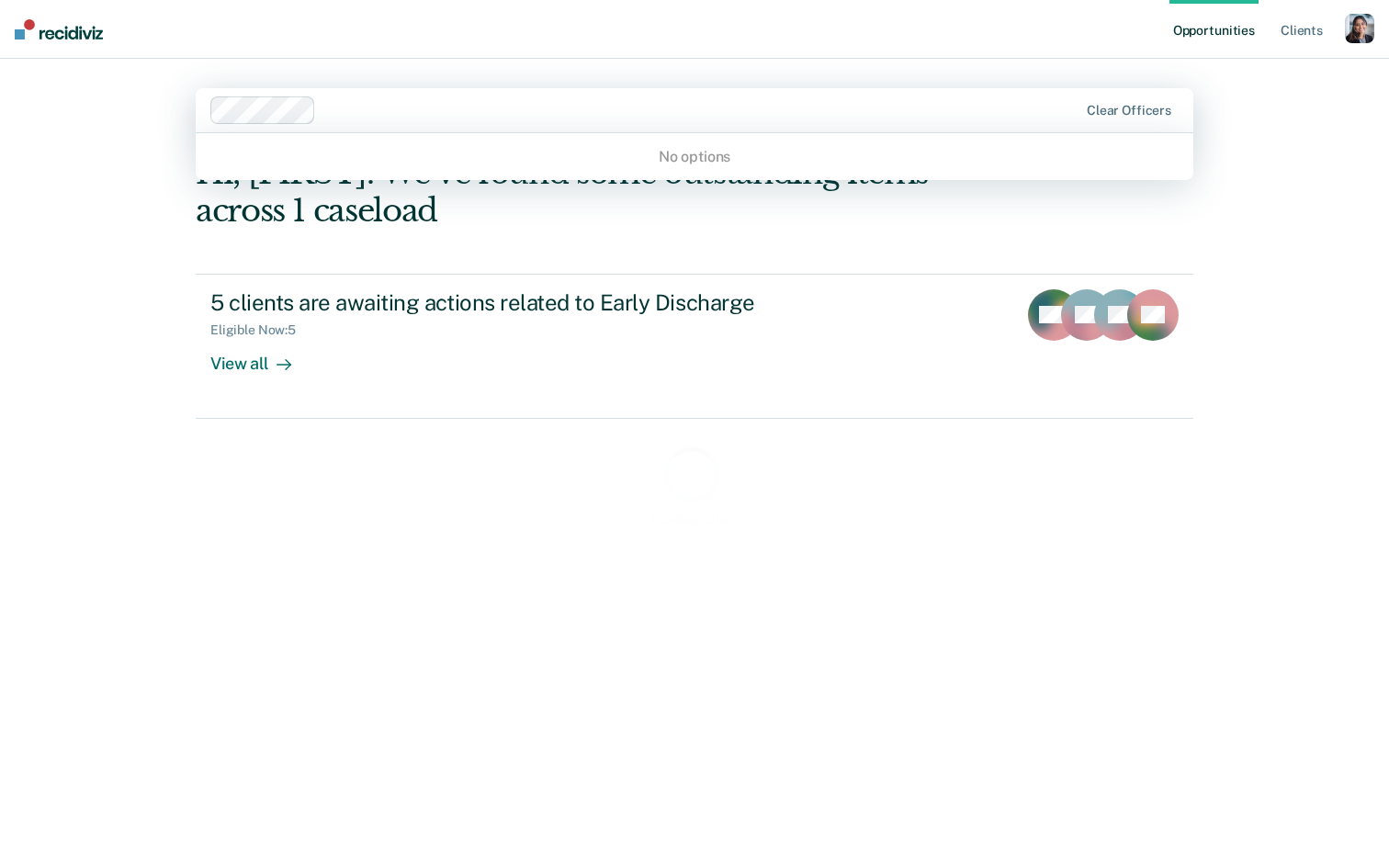 click on "Hi, Kirtana. We’ve found some outstanding items across 1 caseload 5 clients are awaiting actions related to Early Discharge Eligible Now :  5 View all   MH SG HF + 2" at bounding box center (694, 485) 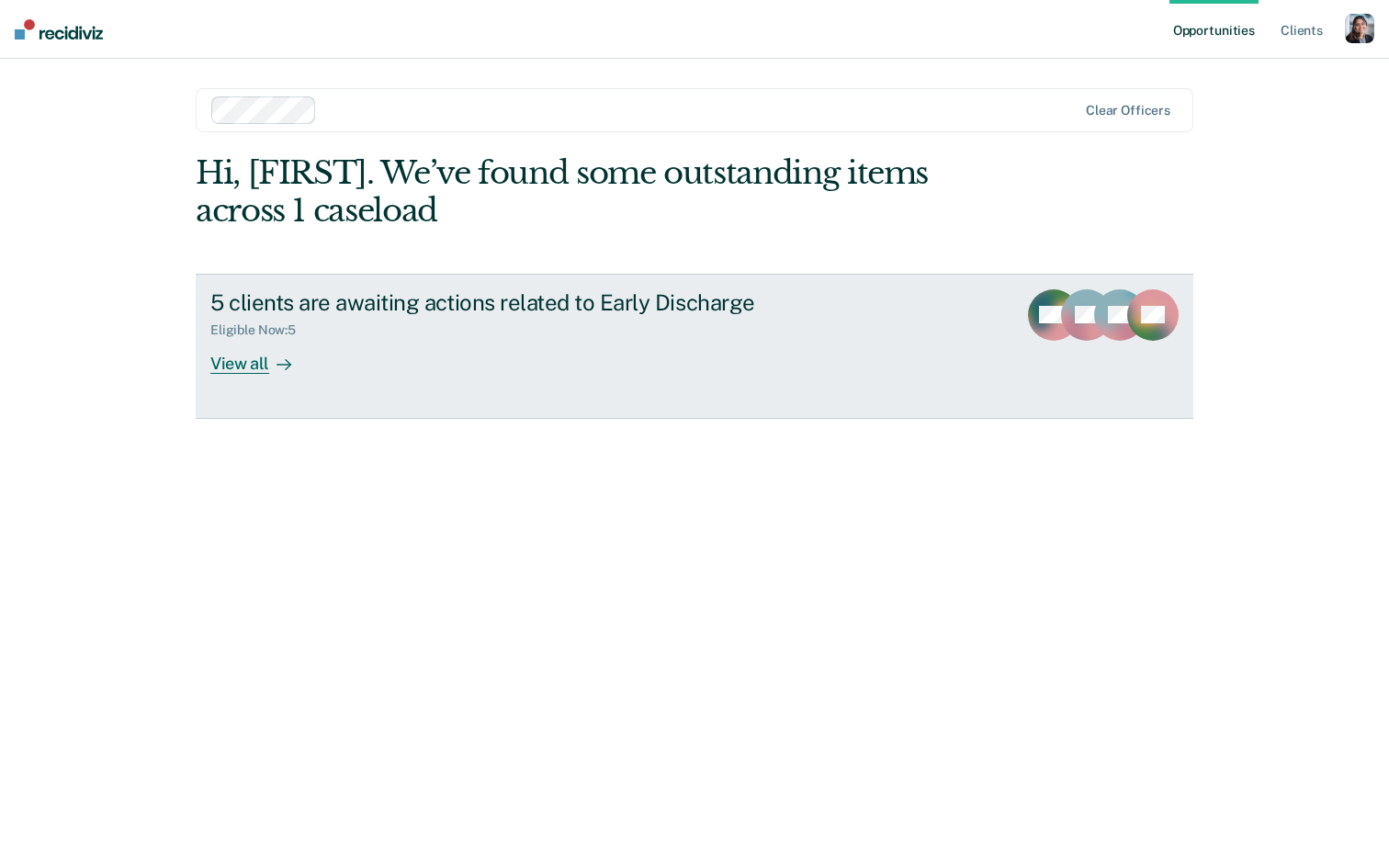 click on "5 clients are awaiting actions related to Early Discharge Eligible Now :  5 View all" at bounding box center (555, 332) 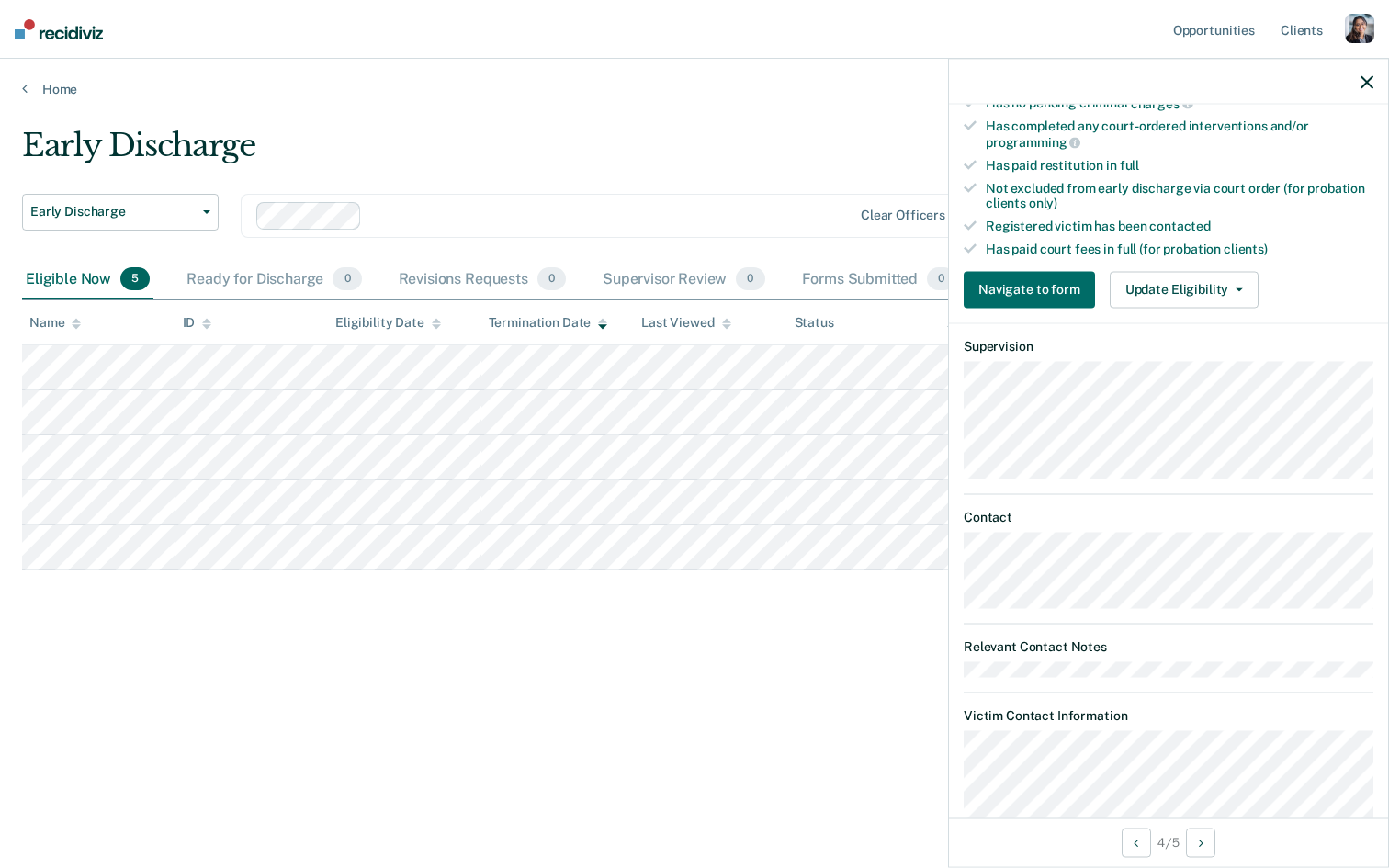 scroll, scrollTop: 0, scrollLeft: 0, axis: both 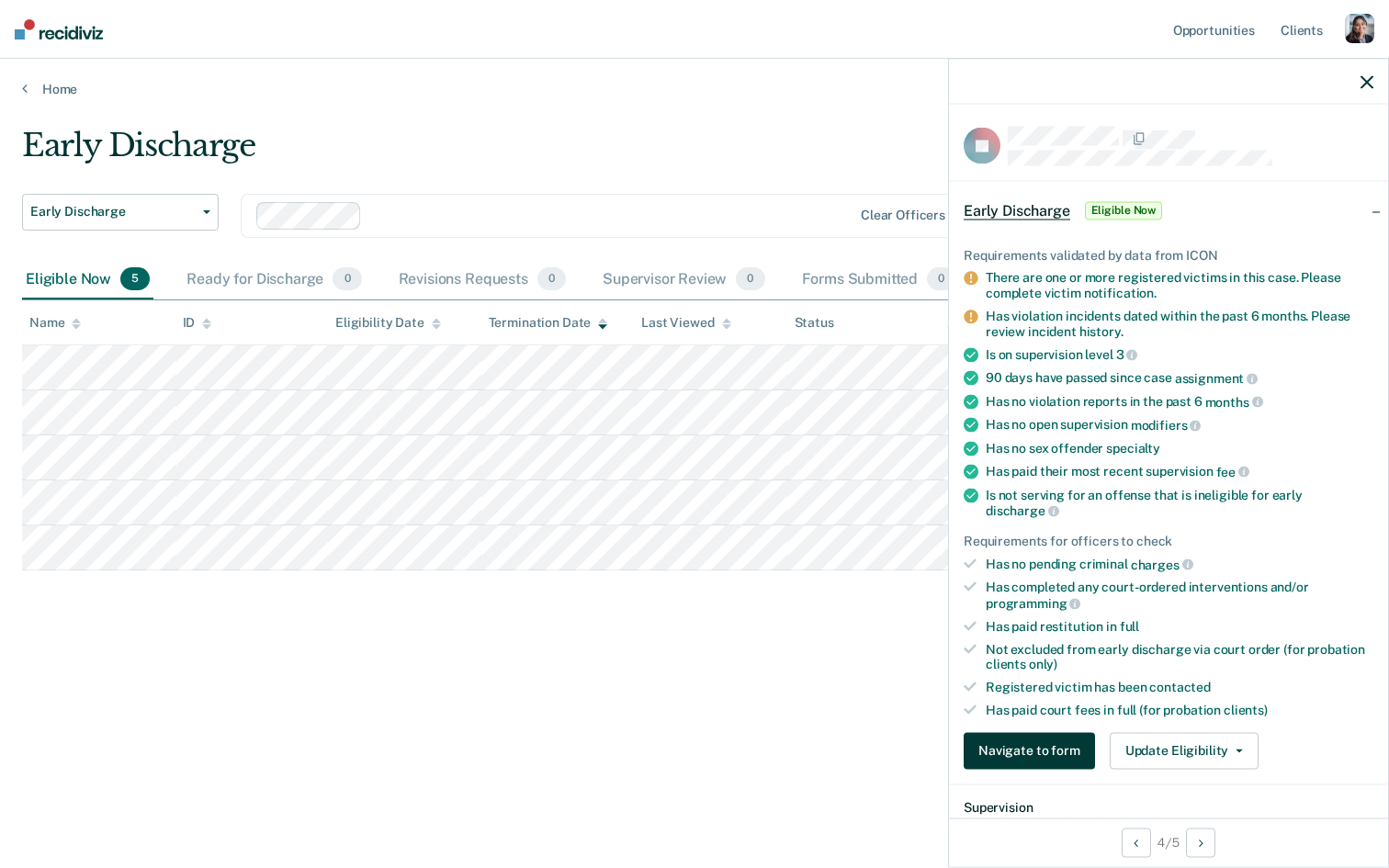 click on "Navigate to form" at bounding box center (1029, 750) 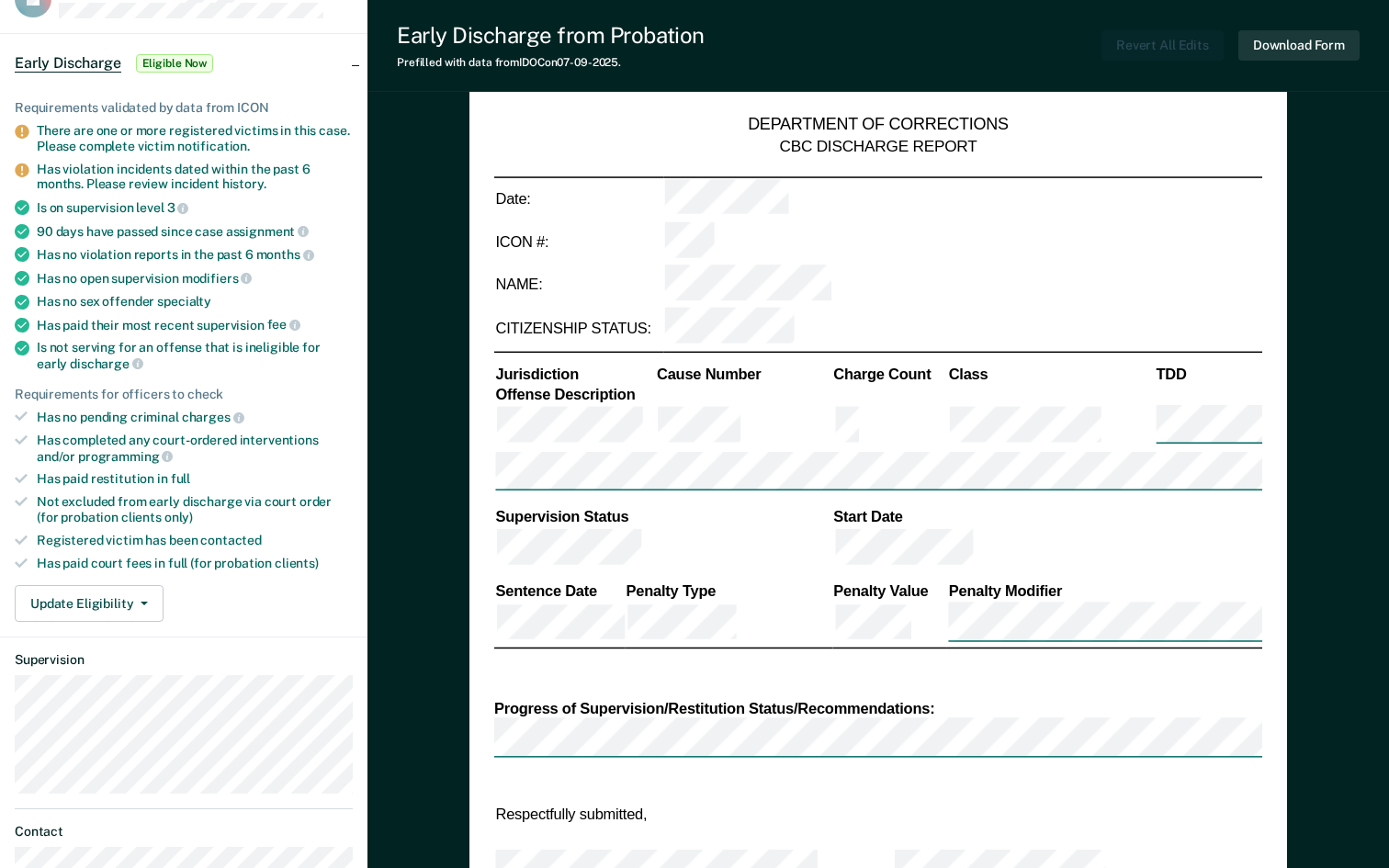scroll, scrollTop: 24, scrollLeft: 0, axis: vertical 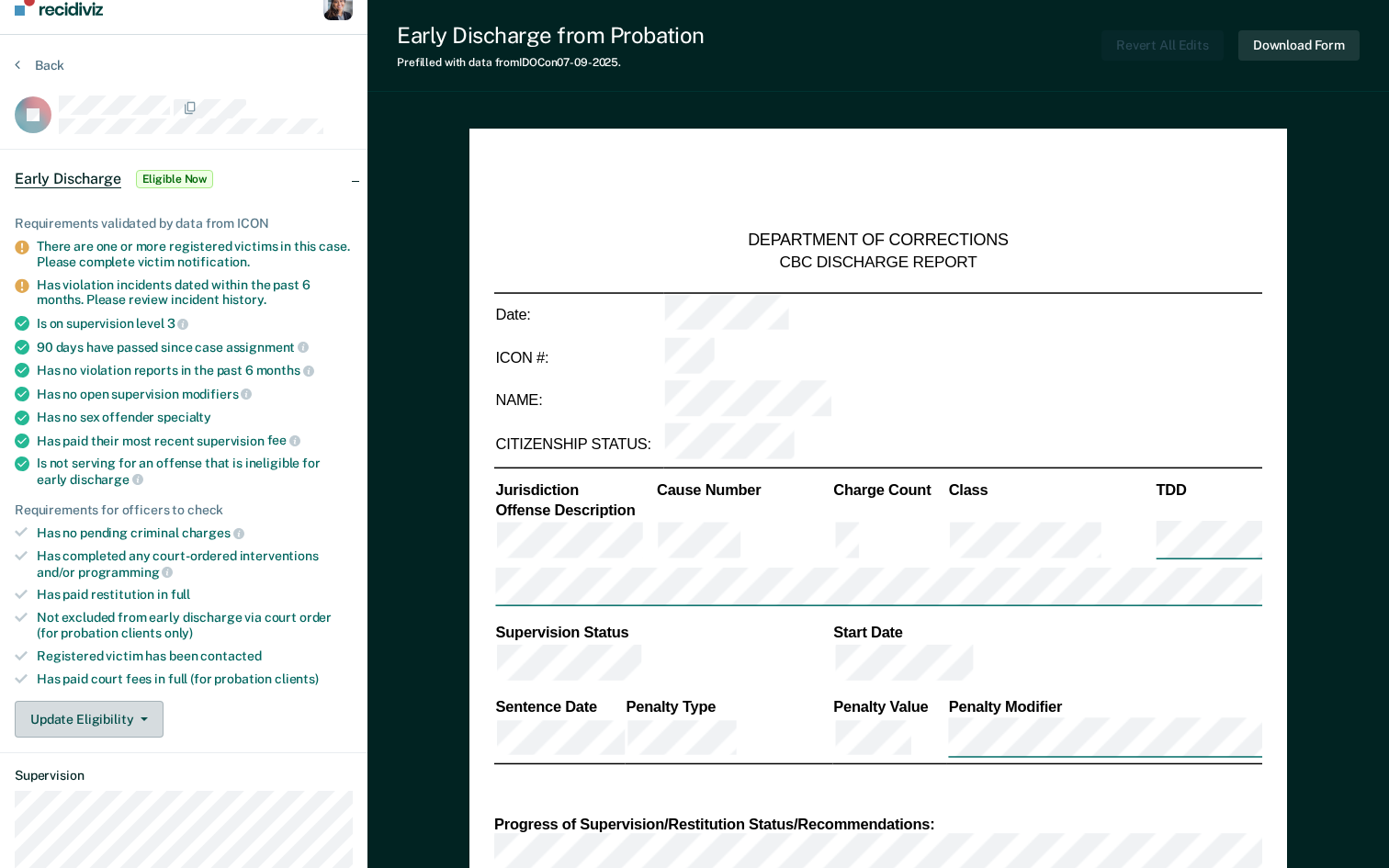 click on "Update Eligibility" at bounding box center (89, 719) 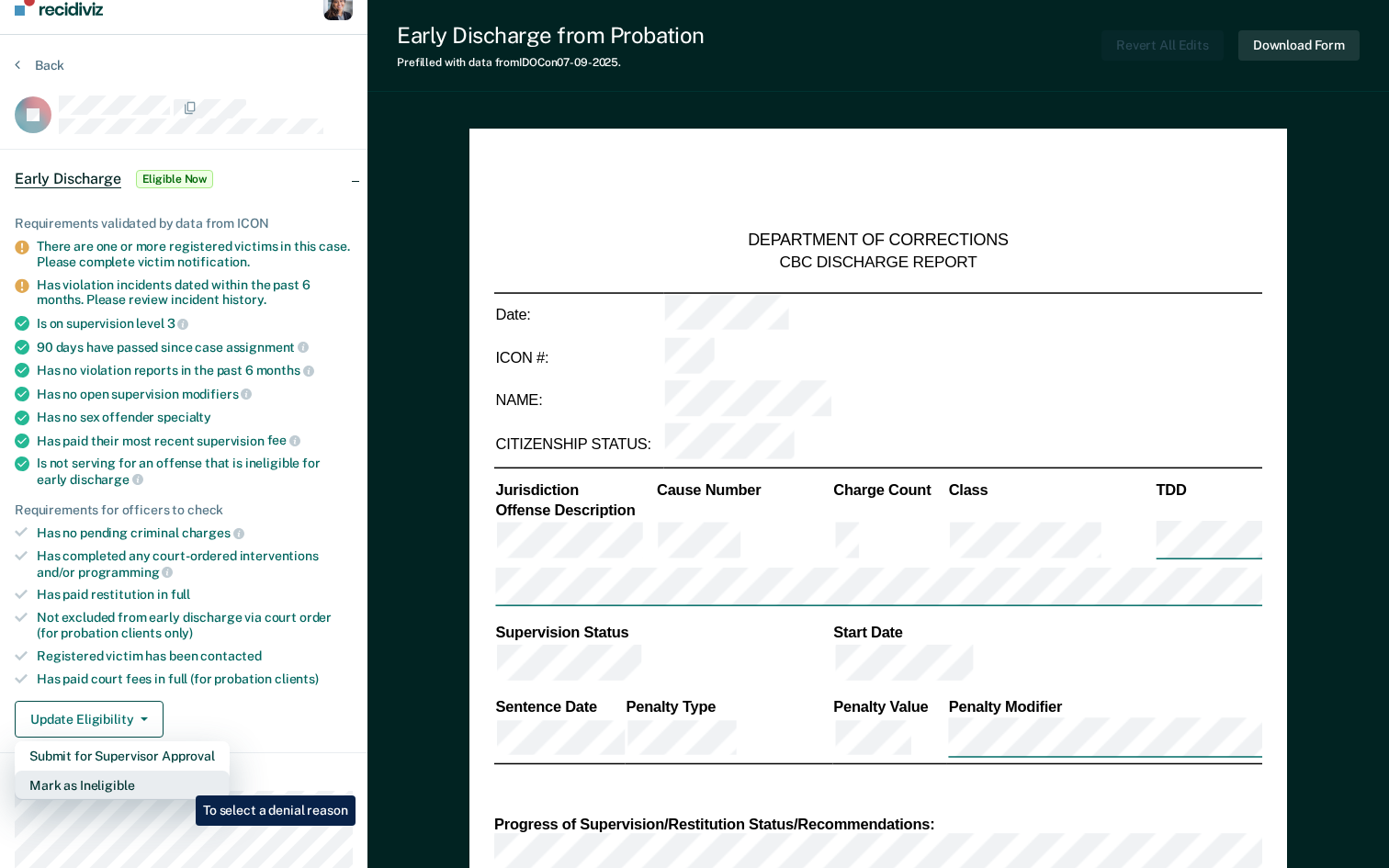 click on "Mark as Ineligible" at bounding box center (122, 756) 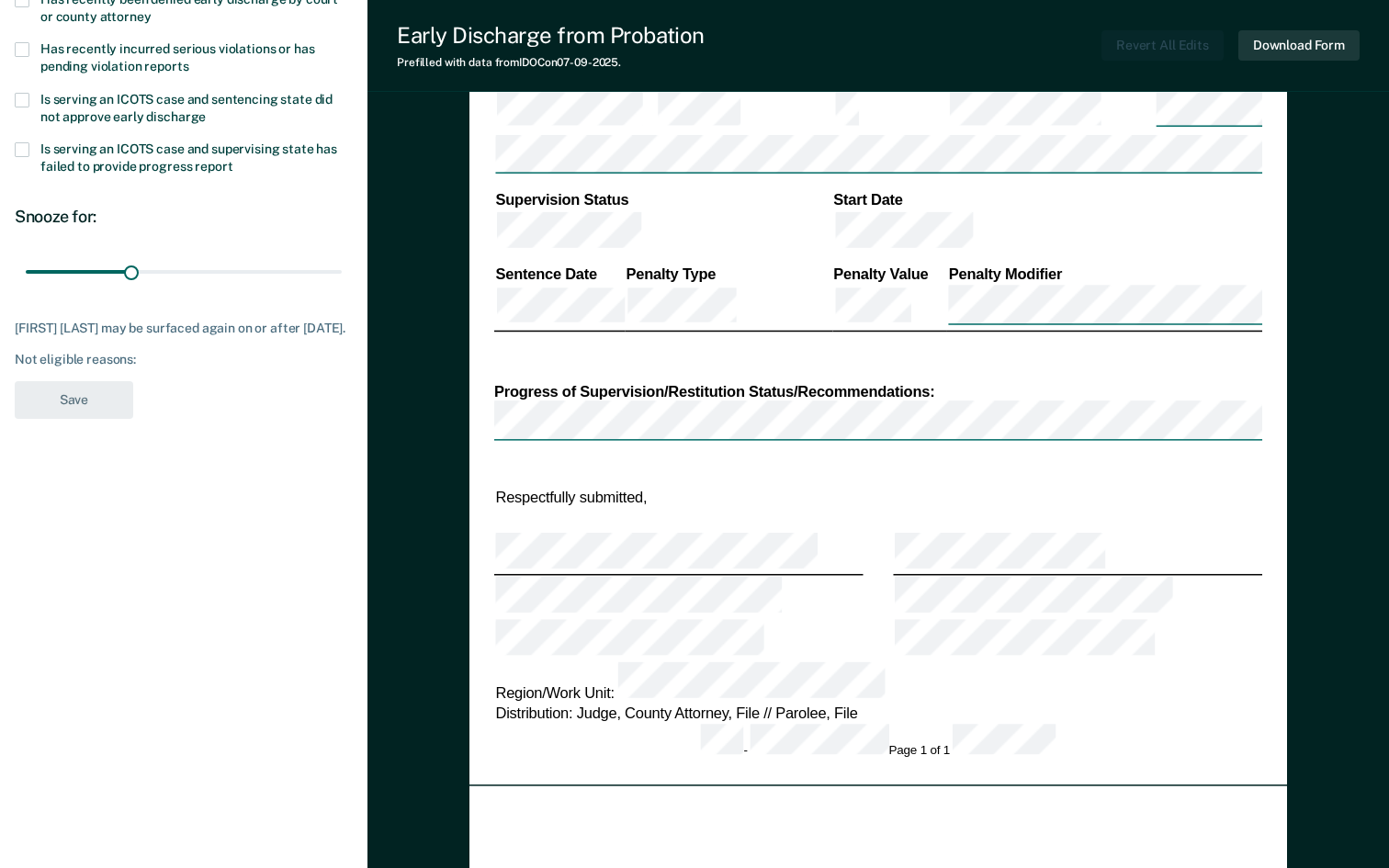 scroll, scrollTop: 0, scrollLeft: 0, axis: both 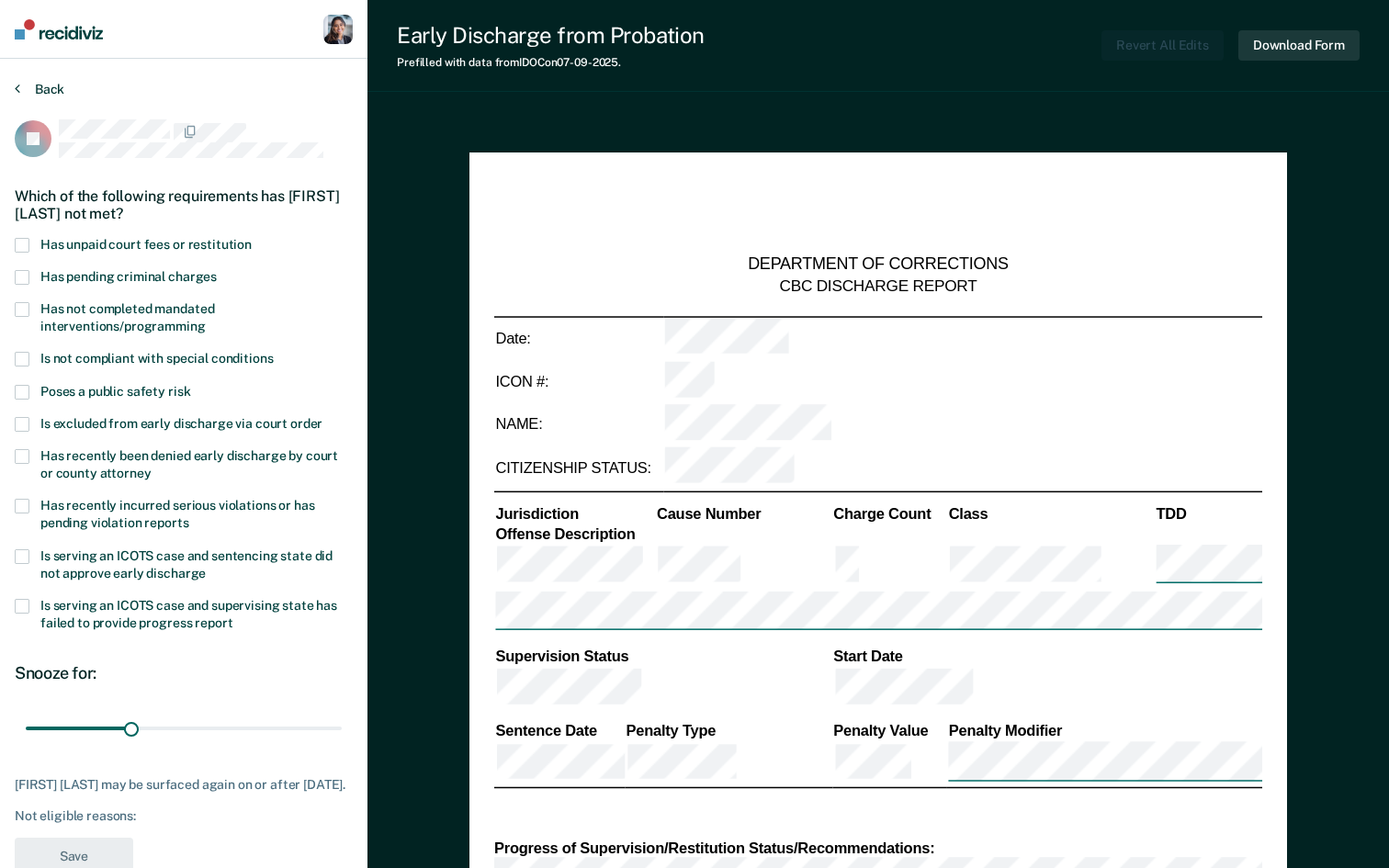 click on "Back" at bounding box center (40, 89) 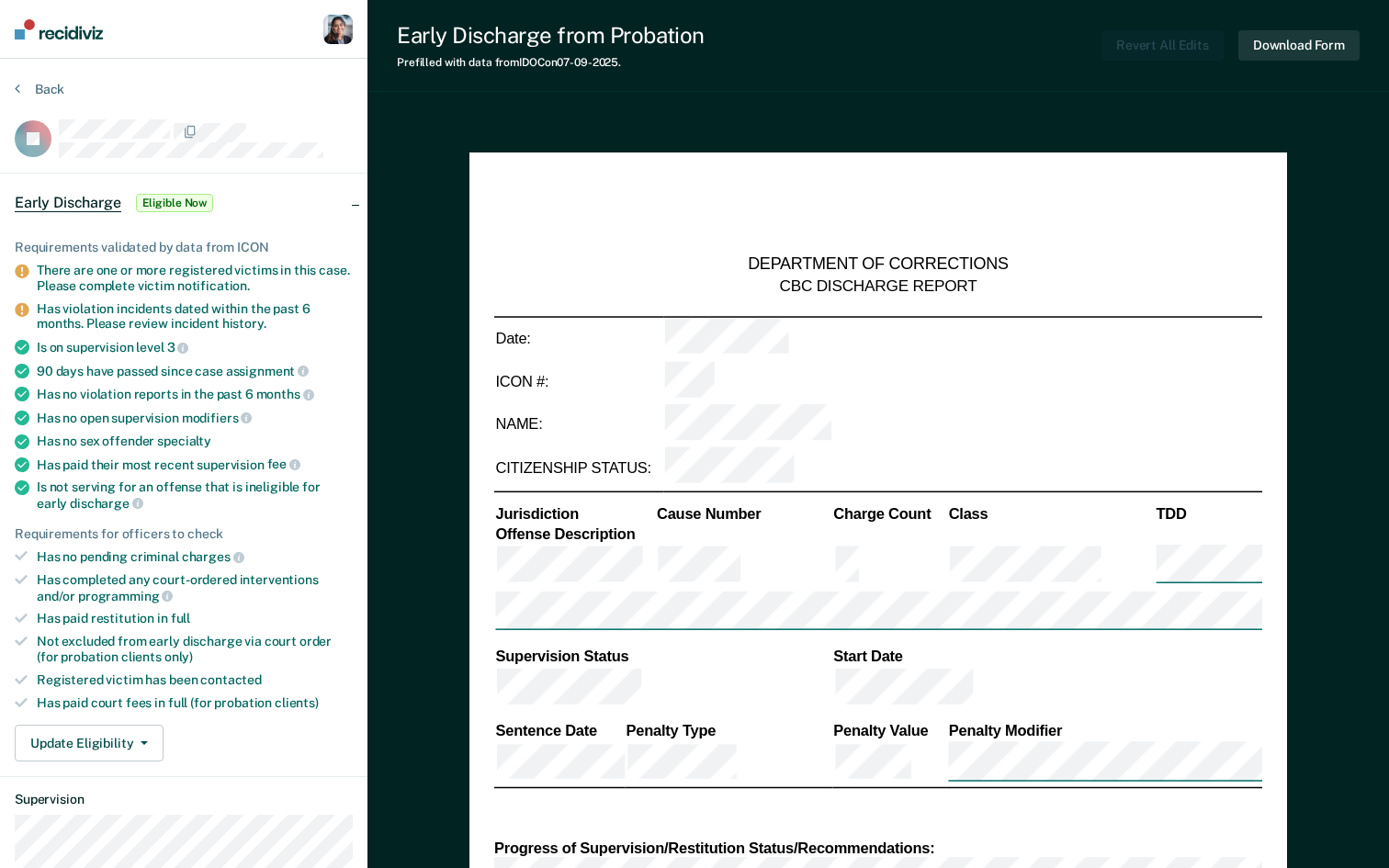 click on "Back JD   Early Discharge Eligible Now Requirements validated by data from ICON There are one or more registered victims in this case. Please complete victim notification. Has violation incidents dated within the past 6 months. Please review incident history. Is on supervision level   3   90 days have passed since case   assignment   Has no violation reports in the past 6   months   Has no open supervision   modifiers   Has no sex offender   specialty Has paid their most recent supervision   fee   Is not serving for an offense that is ineligible for early   discharge   Requirements for officers to check Has no pending criminal   charges   Has completed any court-ordered interventions and/or   programming   Has paid restitution in   full Not excluded from early discharge via court order (for probation clients   only) Registered victim has been   contacted Has paid court fees in full (for probation   clients) Update Eligibility Submit for Supervisor Approval Mark as Ineligible Supervision Contact" at bounding box center (184, 846) 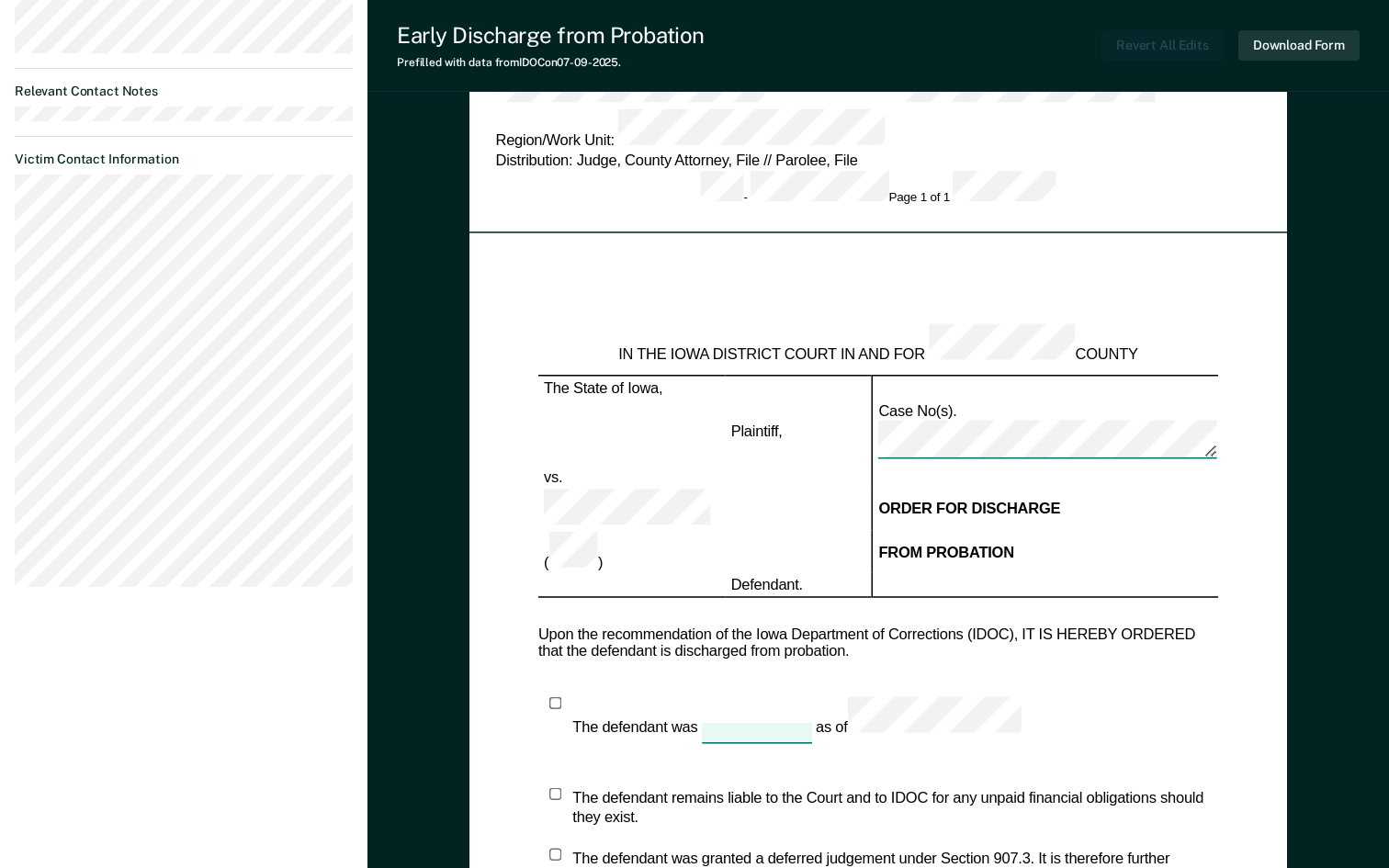 scroll, scrollTop: 1520, scrollLeft: 0, axis: vertical 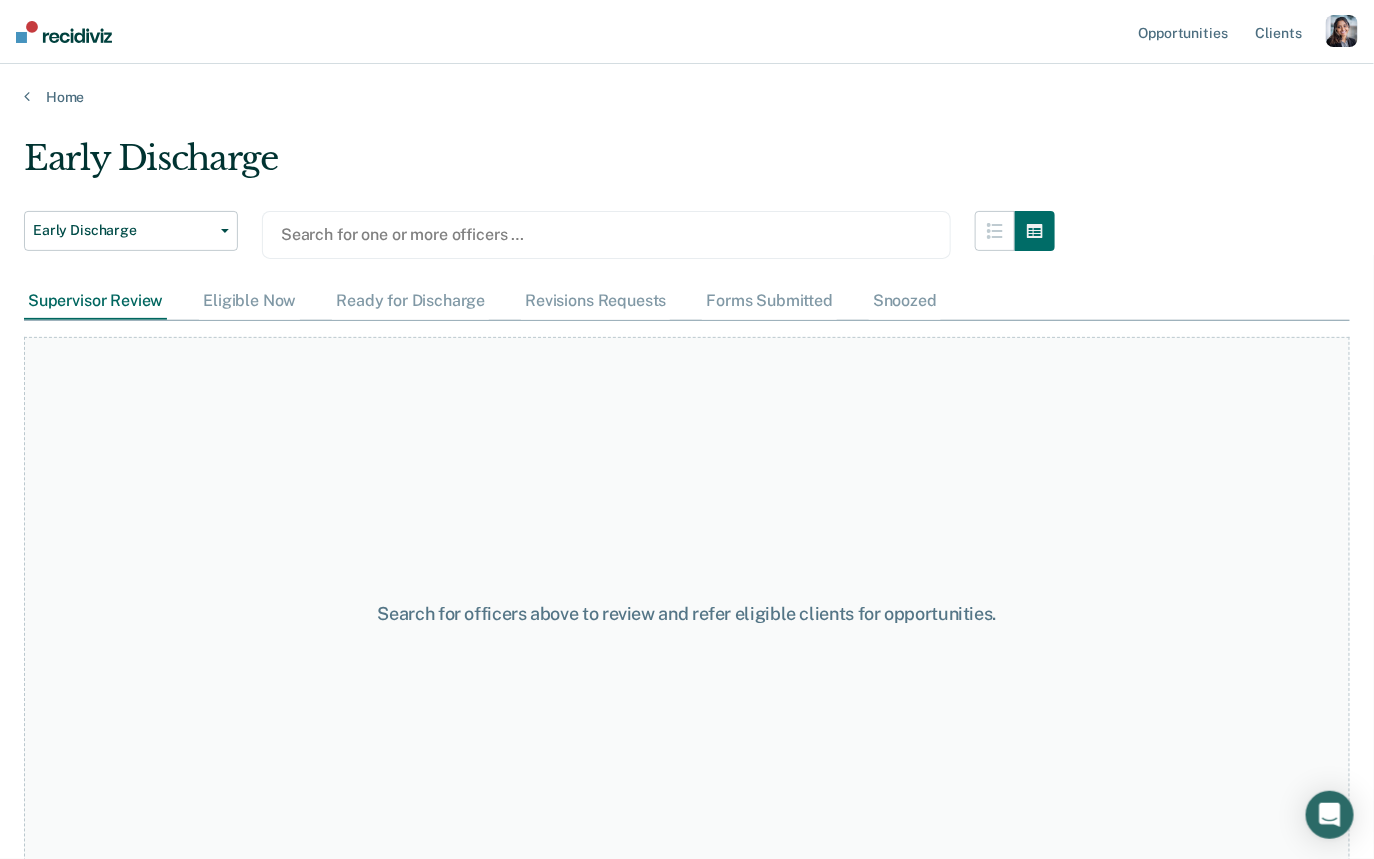 click at bounding box center (606, 234) 